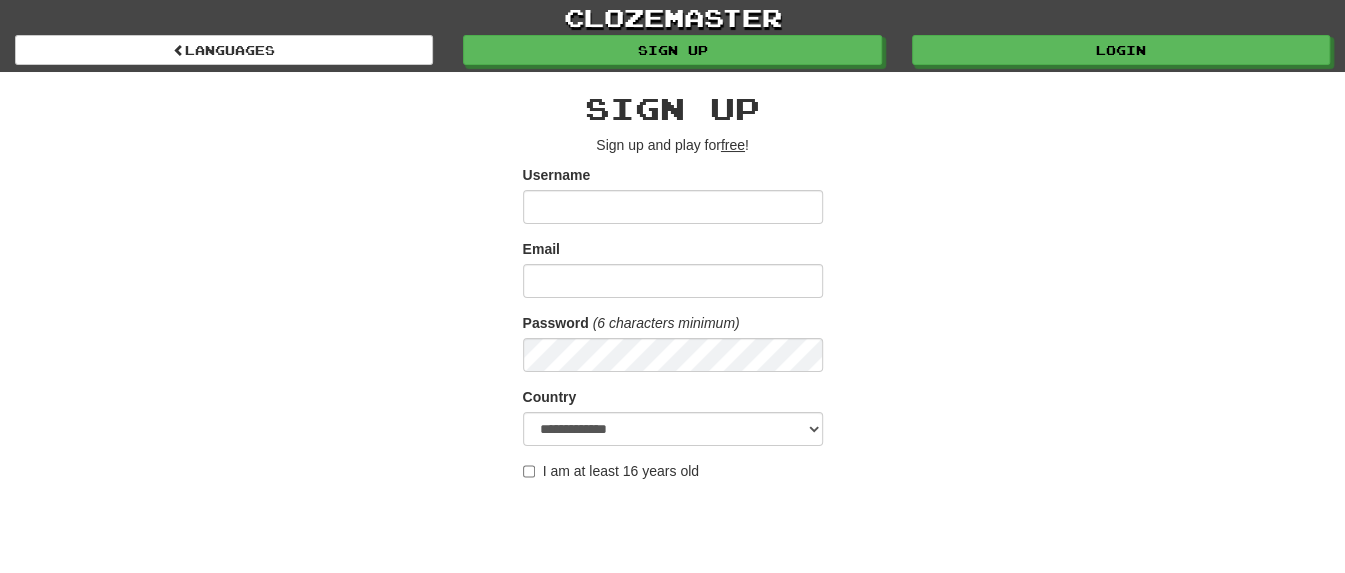scroll, scrollTop: 250, scrollLeft: 0, axis: vertical 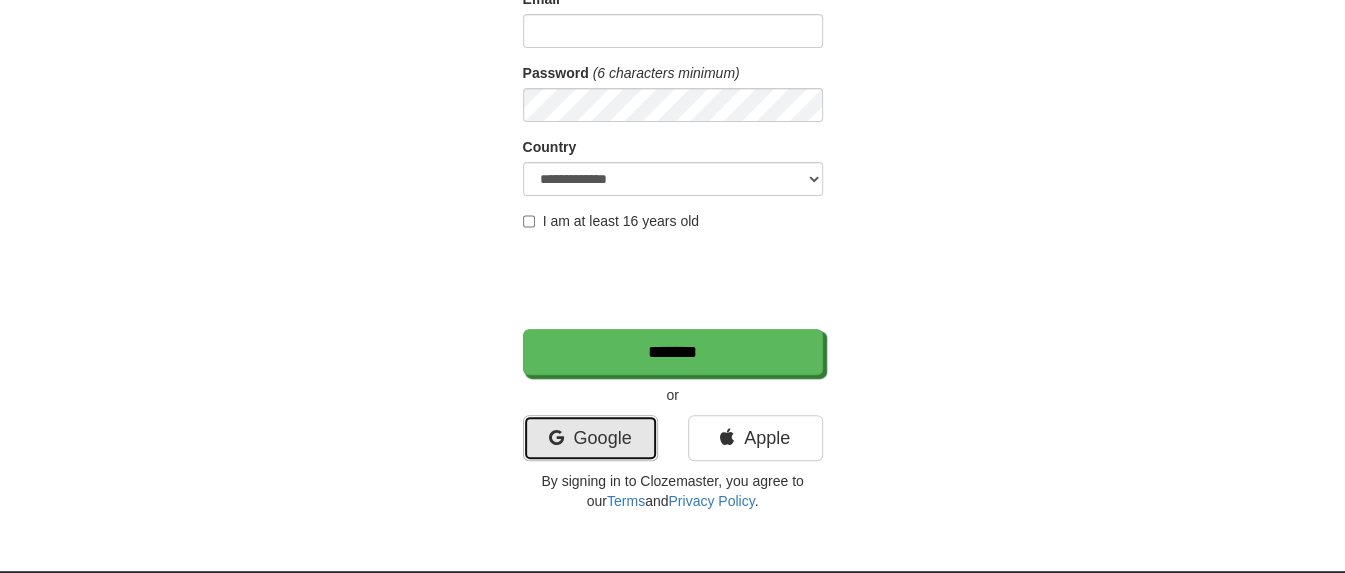 click on "Google" at bounding box center [590, 438] 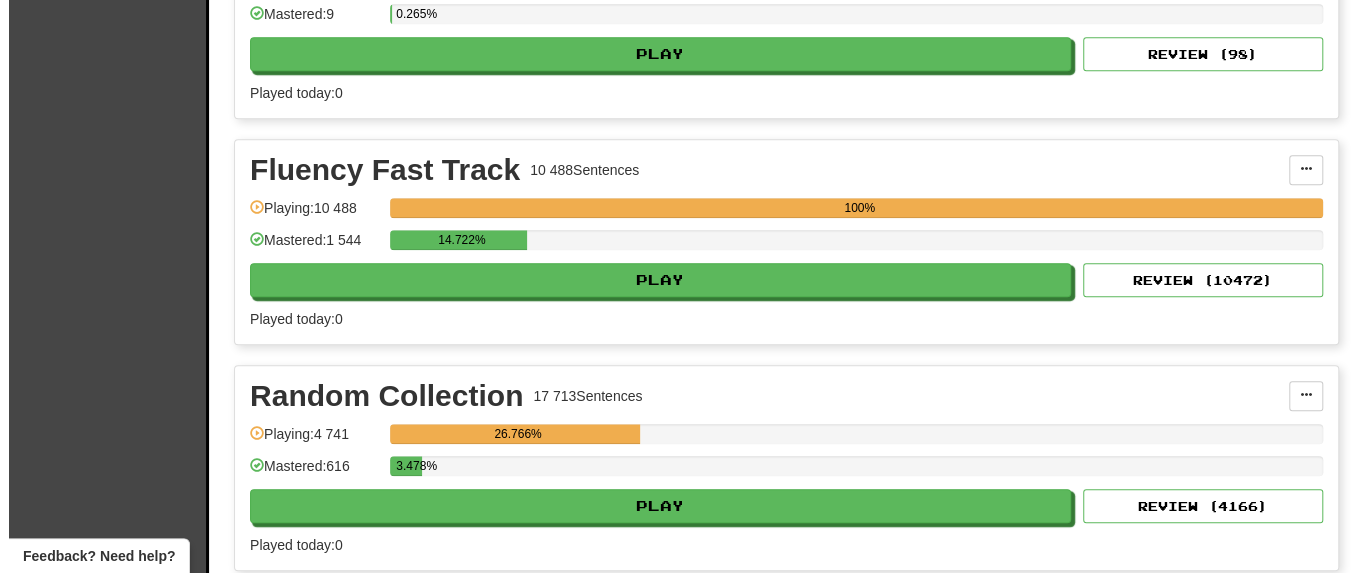 scroll, scrollTop: 1250, scrollLeft: 0, axis: vertical 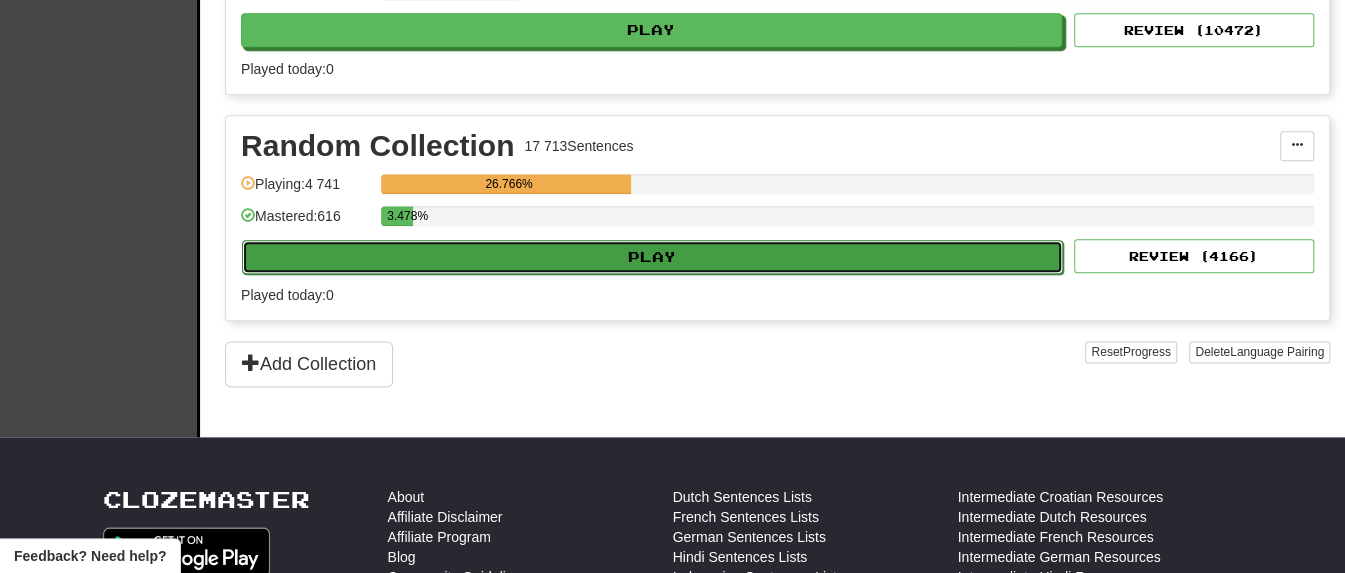 click on "Play" at bounding box center [652, 257] 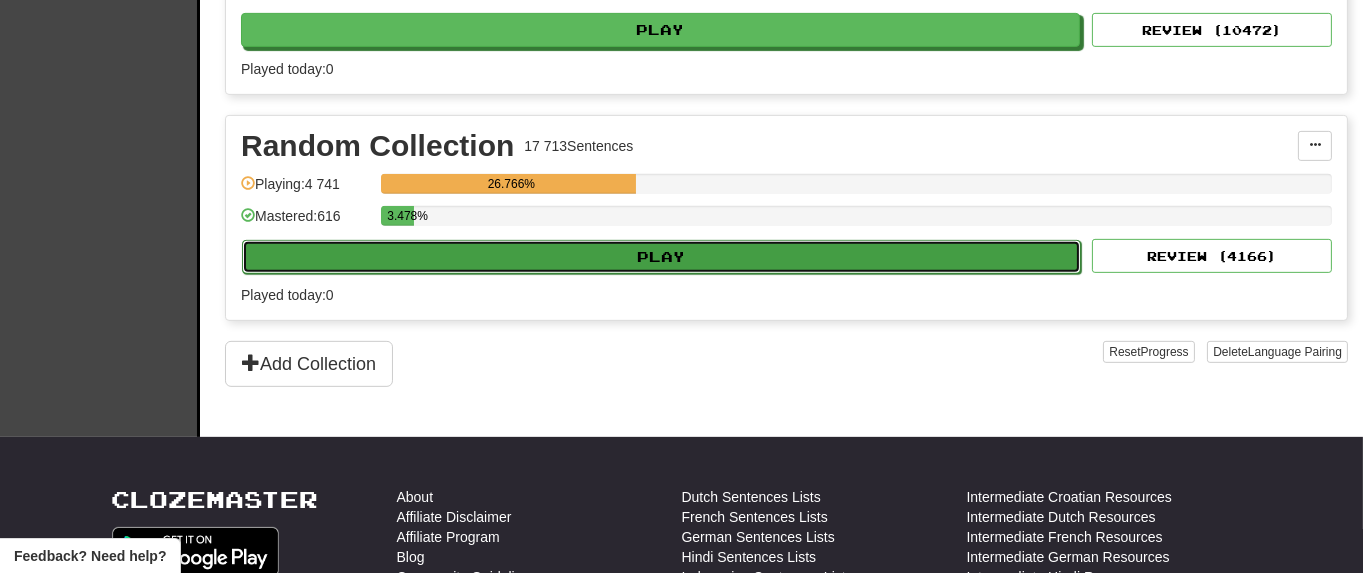 select on "**" 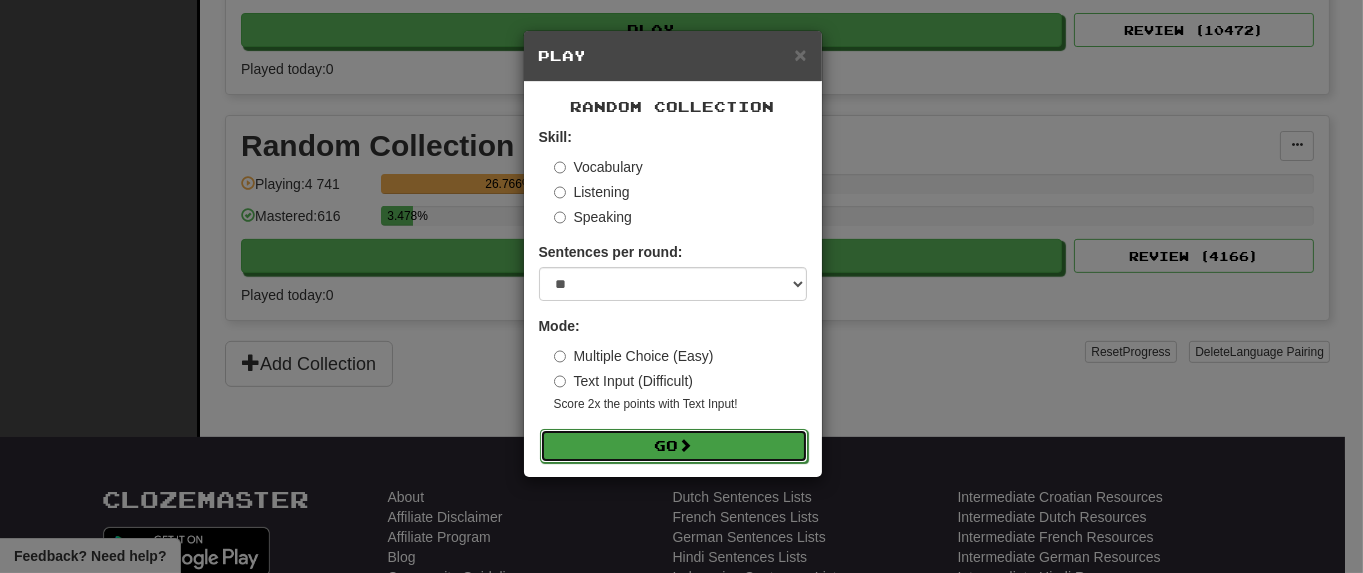 click on "Go" at bounding box center [674, 446] 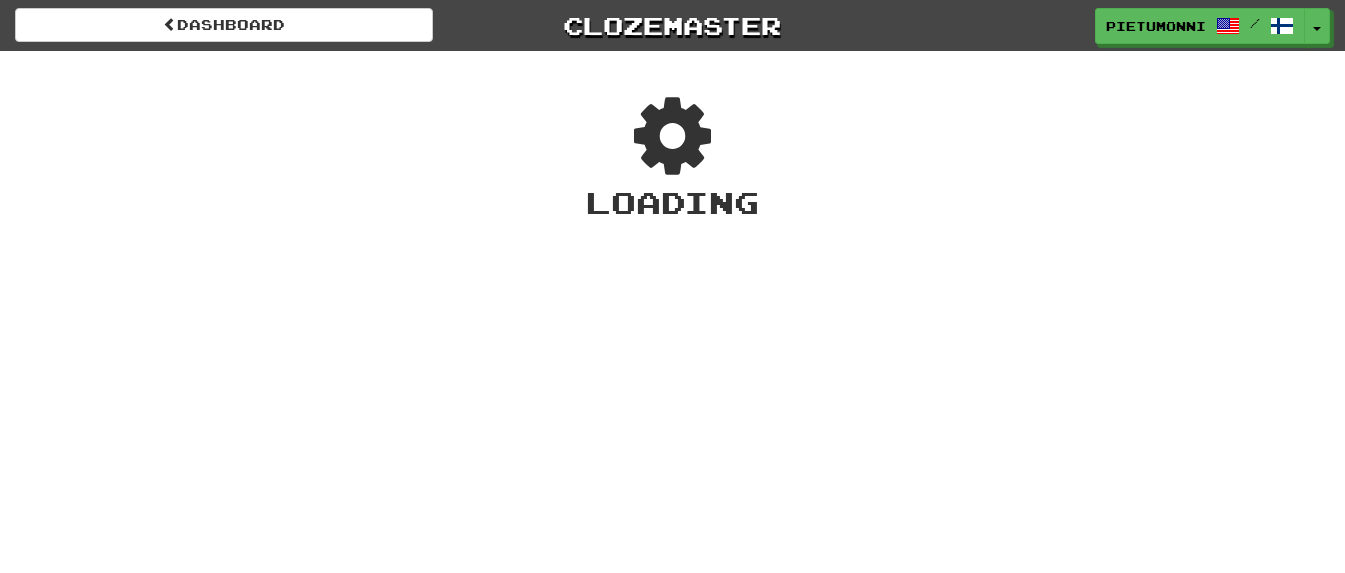 scroll, scrollTop: 0, scrollLeft: 0, axis: both 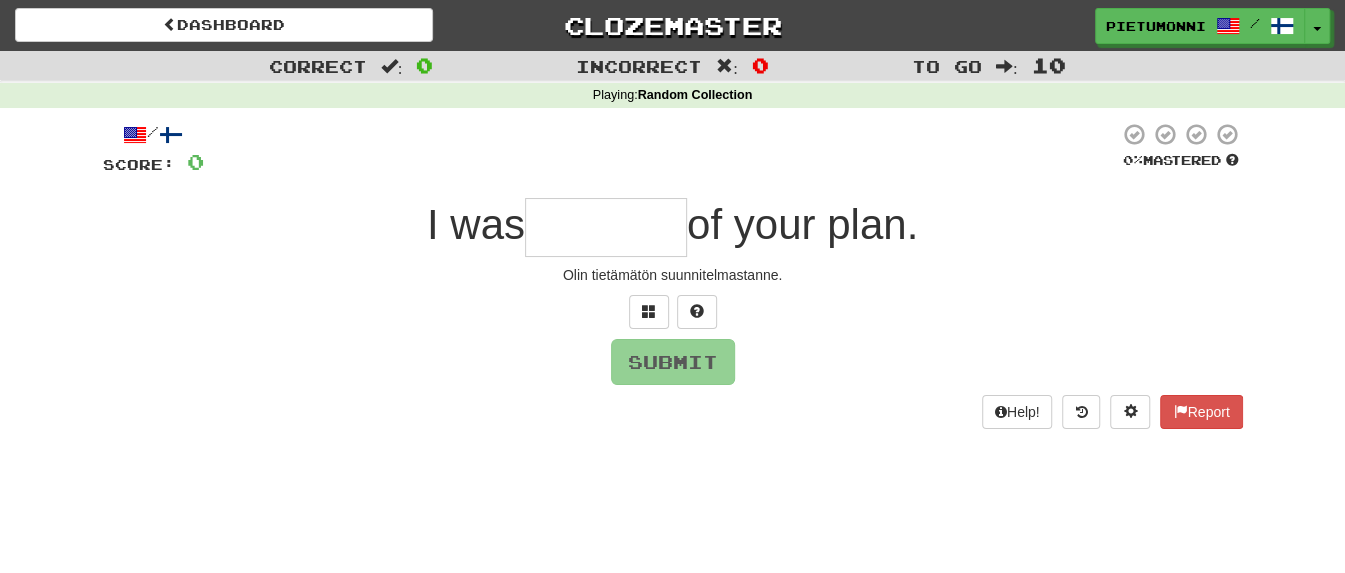 type on "*" 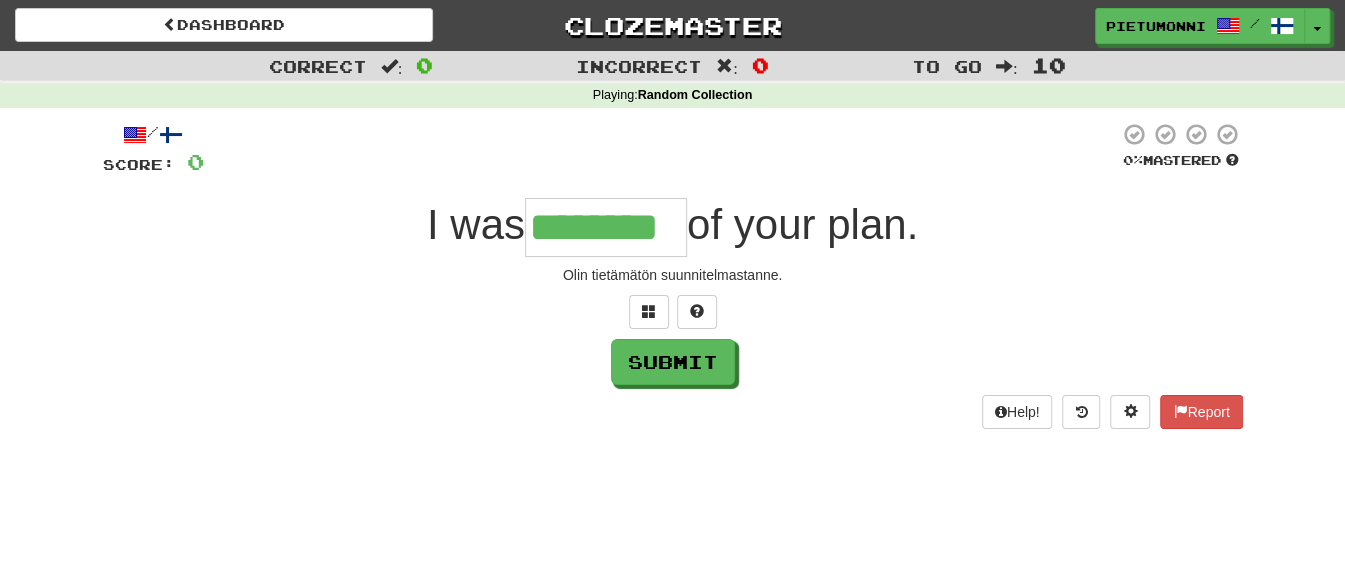 type on "********" 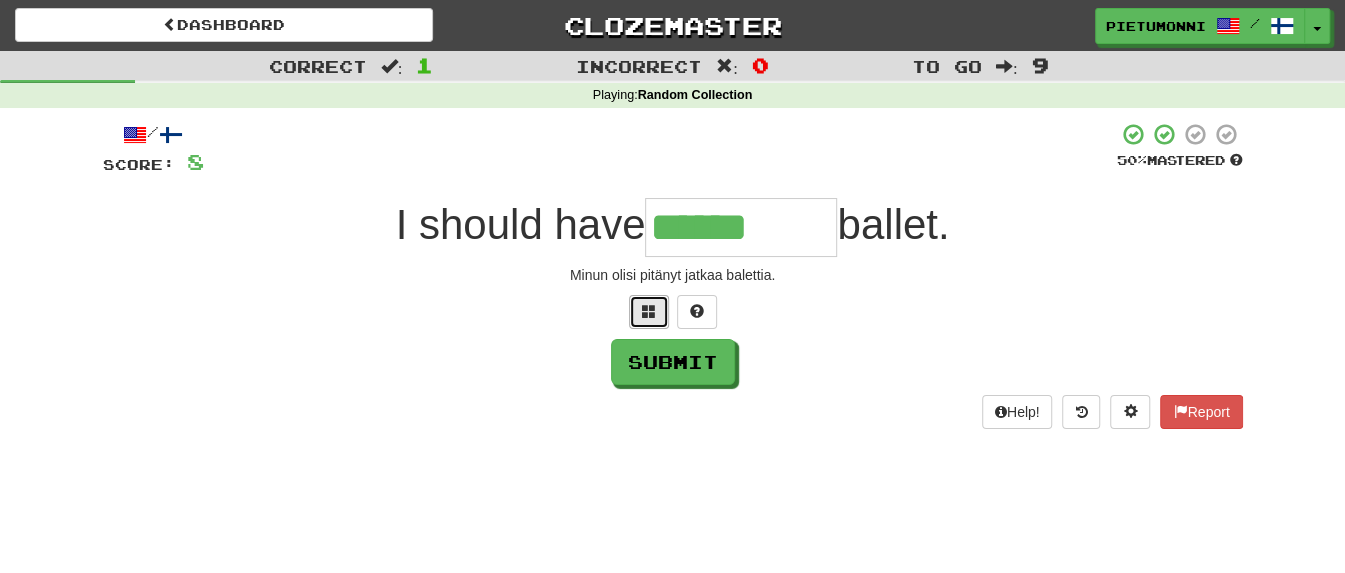 click at bounding box center [649, 312] 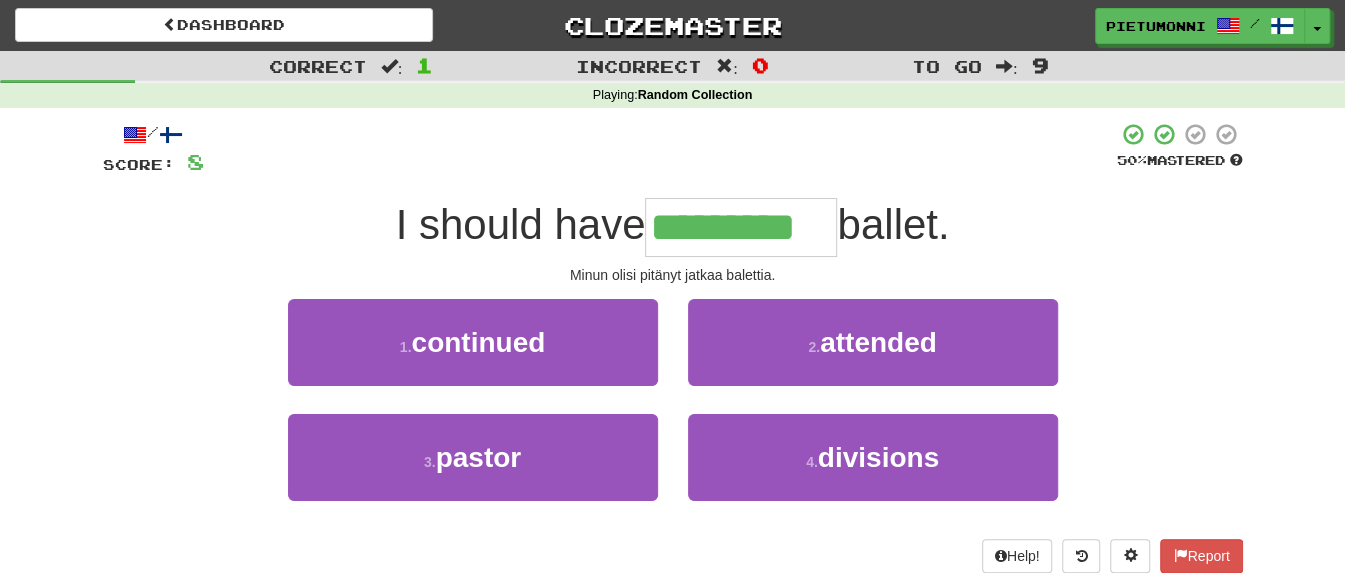 type on "*********" 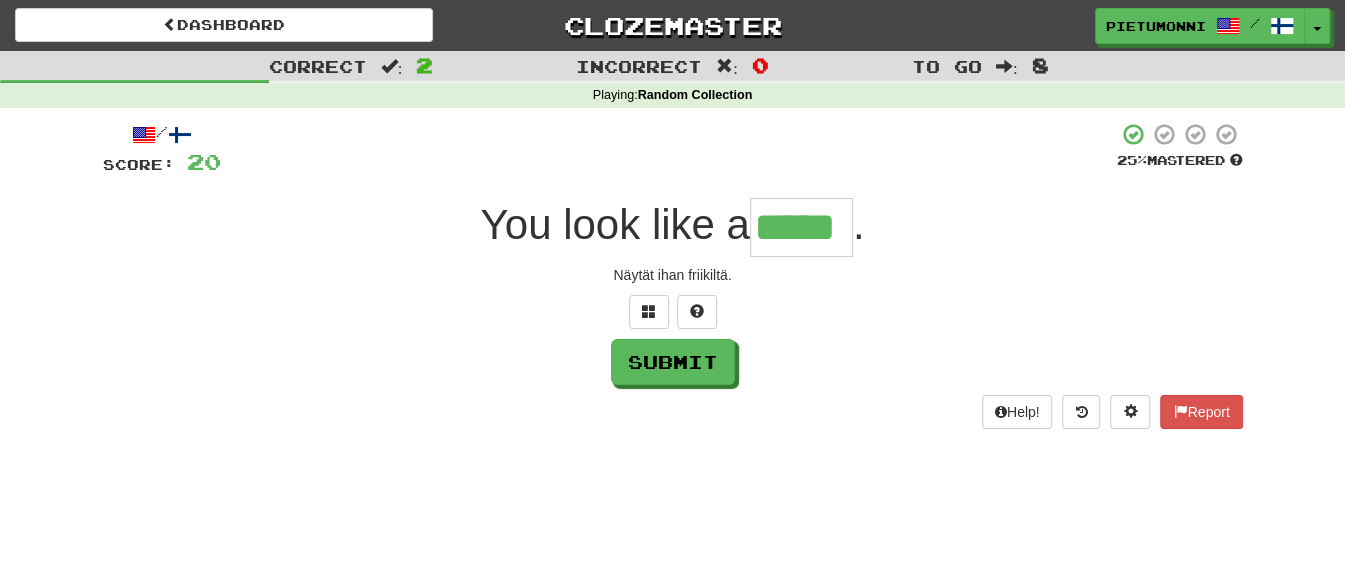 type on "*****" 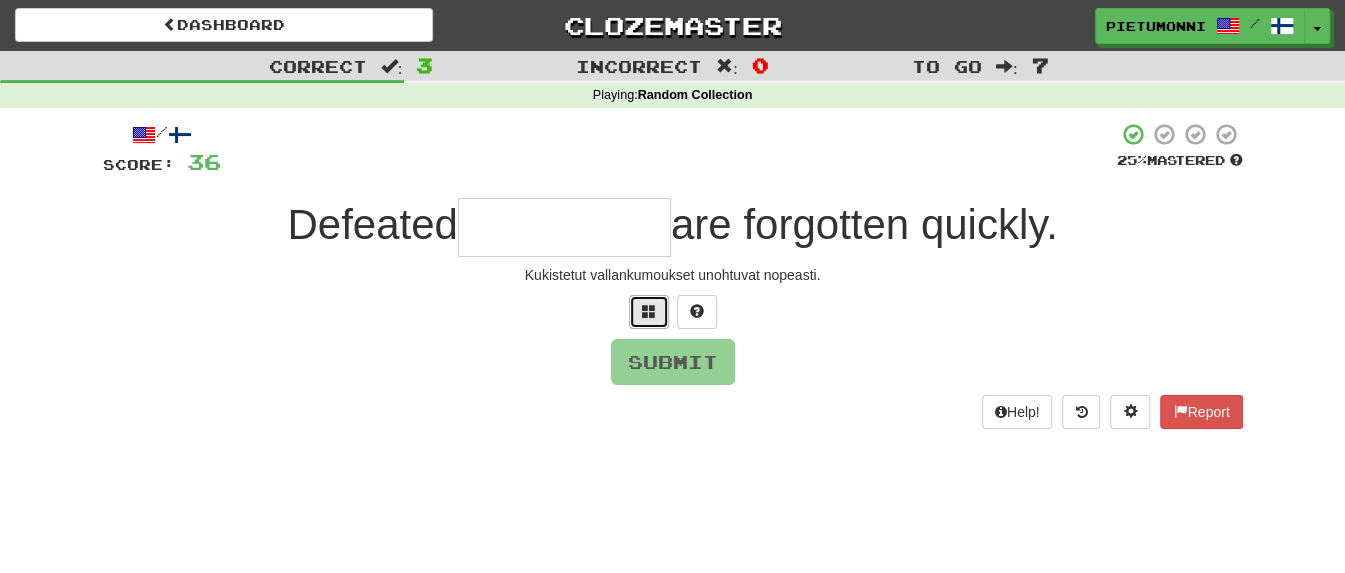 click at bounding box center (649, 312) 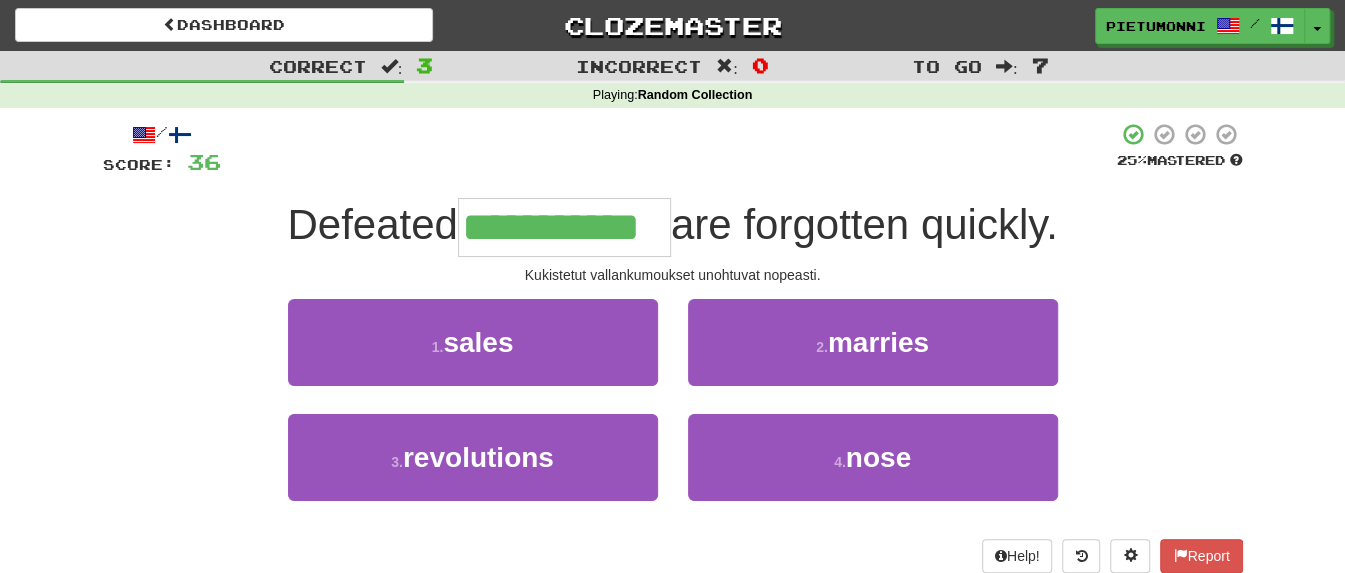 type on "**********" 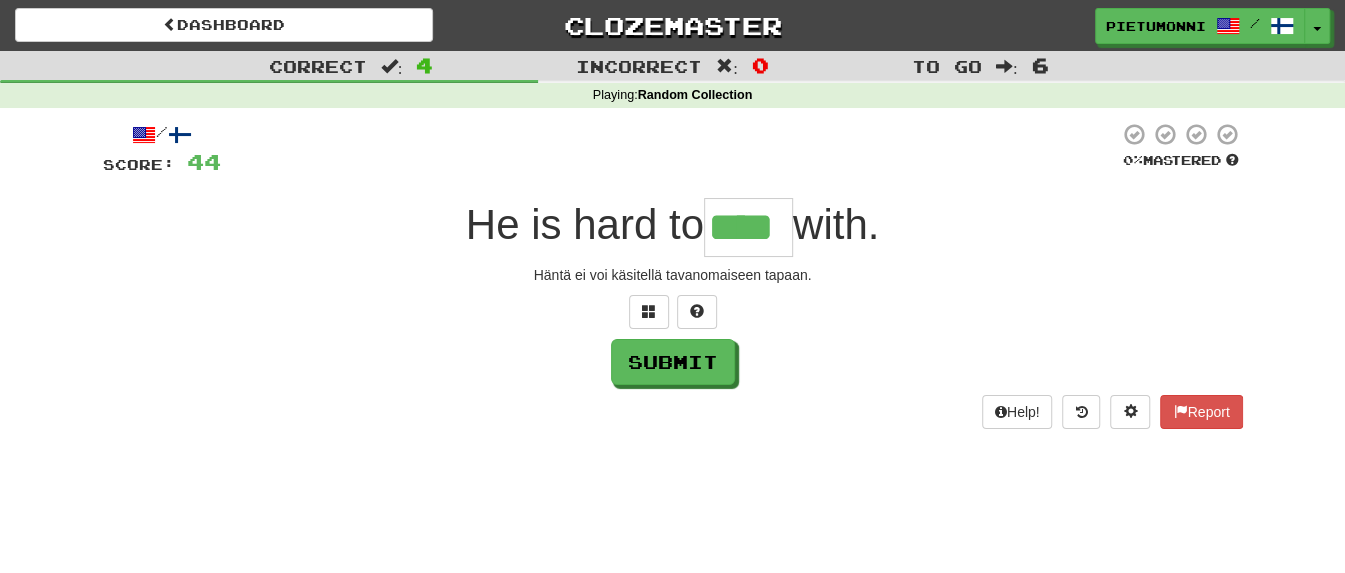 type on "****" 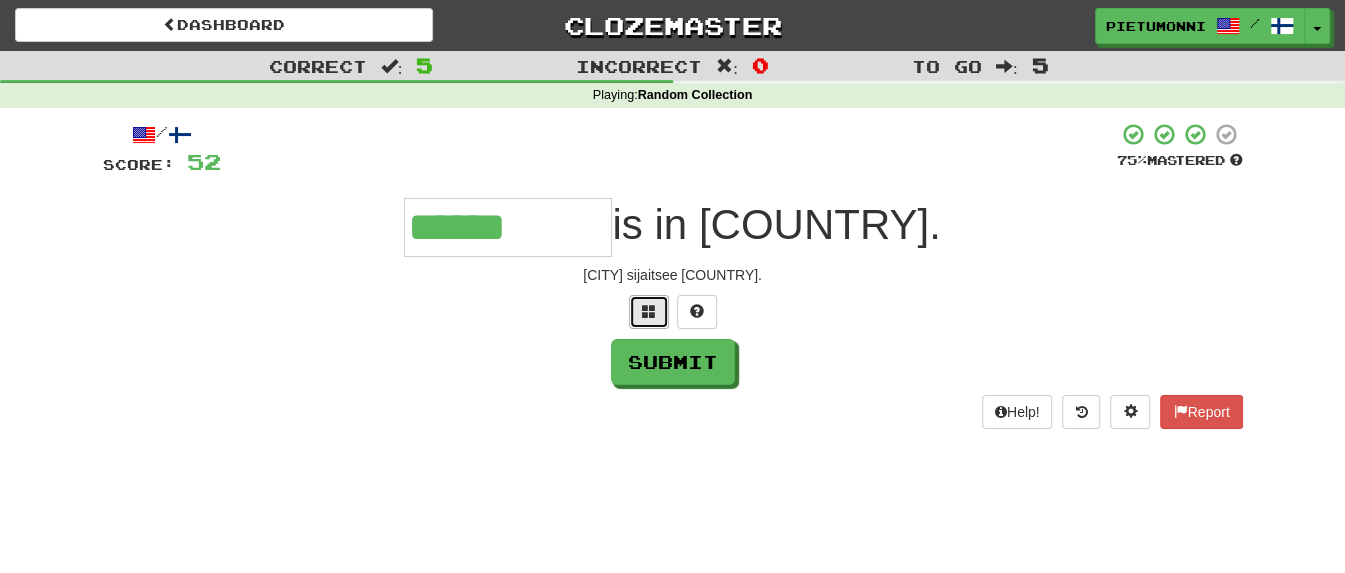 click at bounding box center [649, 311] 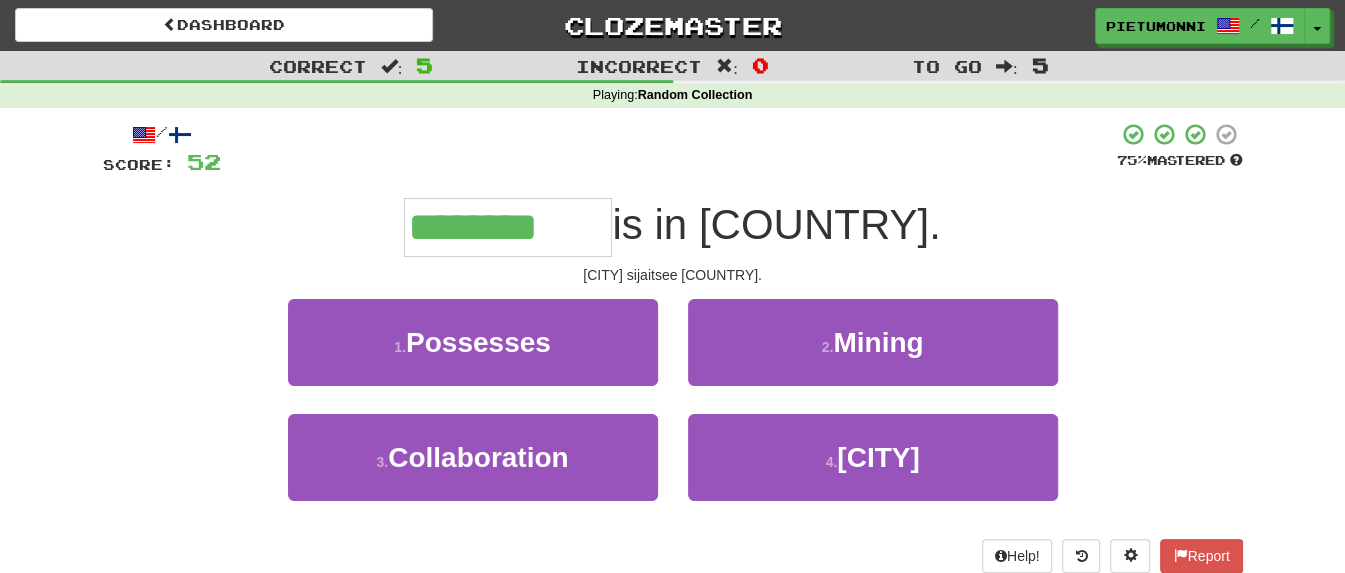 type on "********" 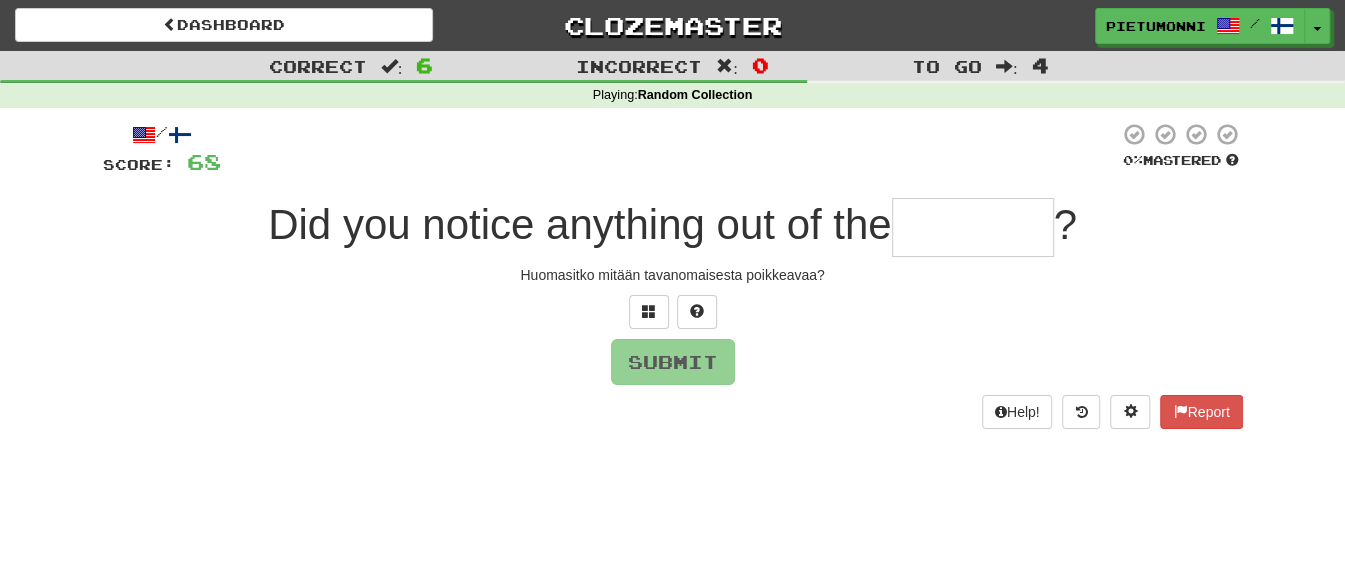 type on "*" 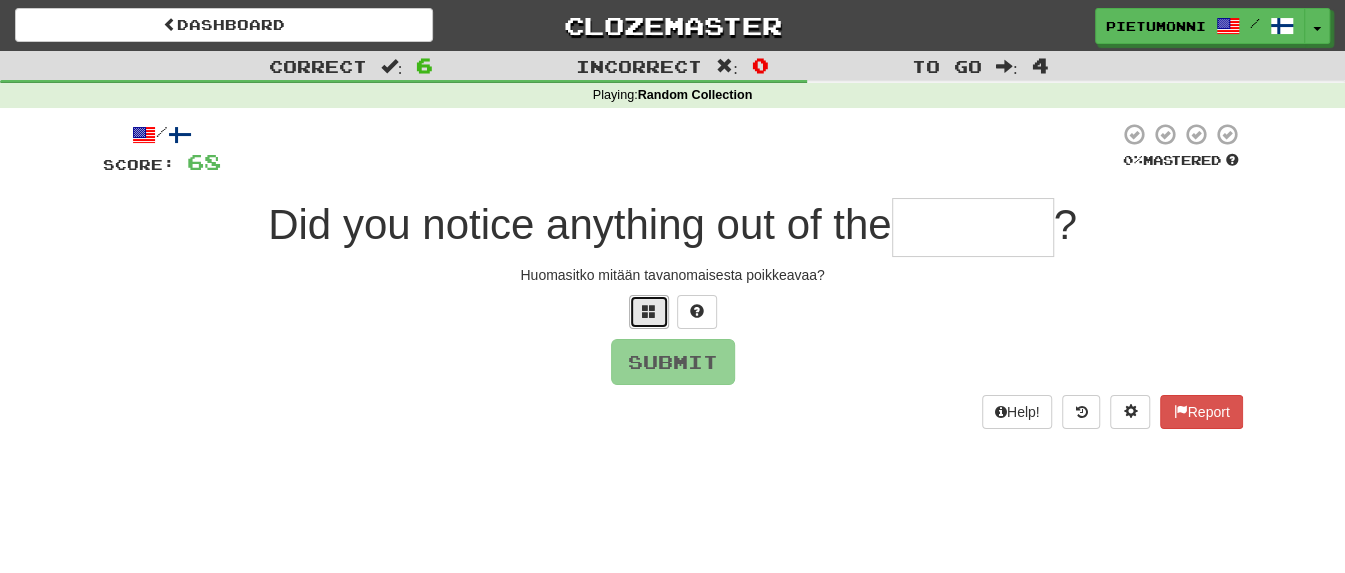click at bounding box center [649, 312] 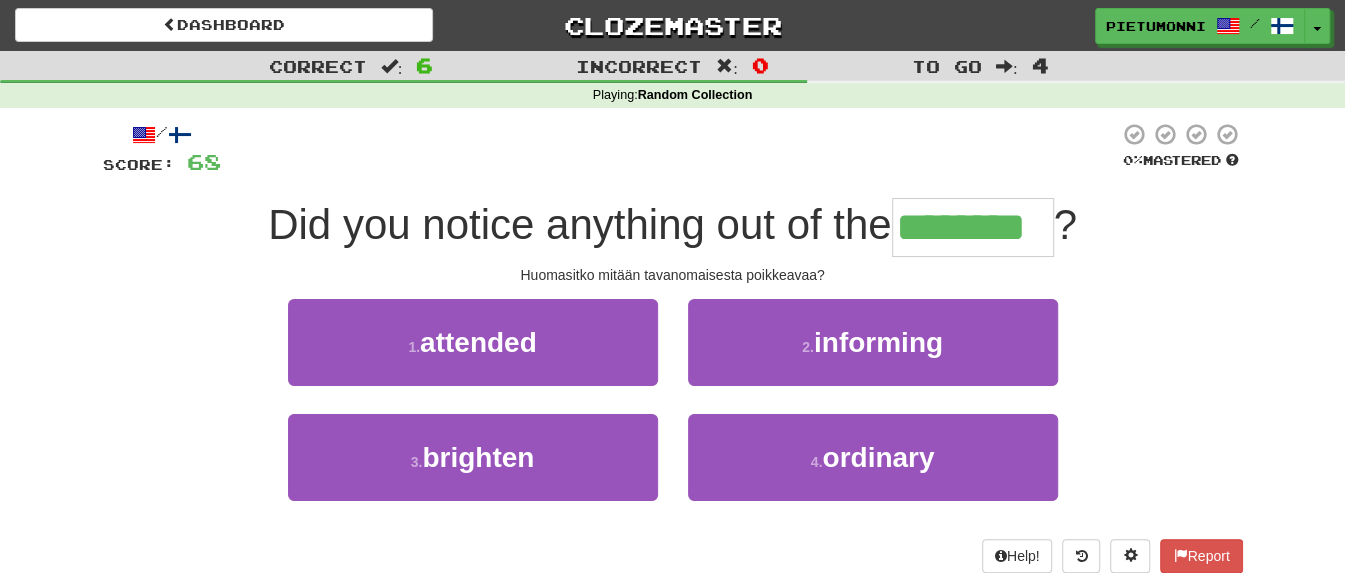 type on "********" 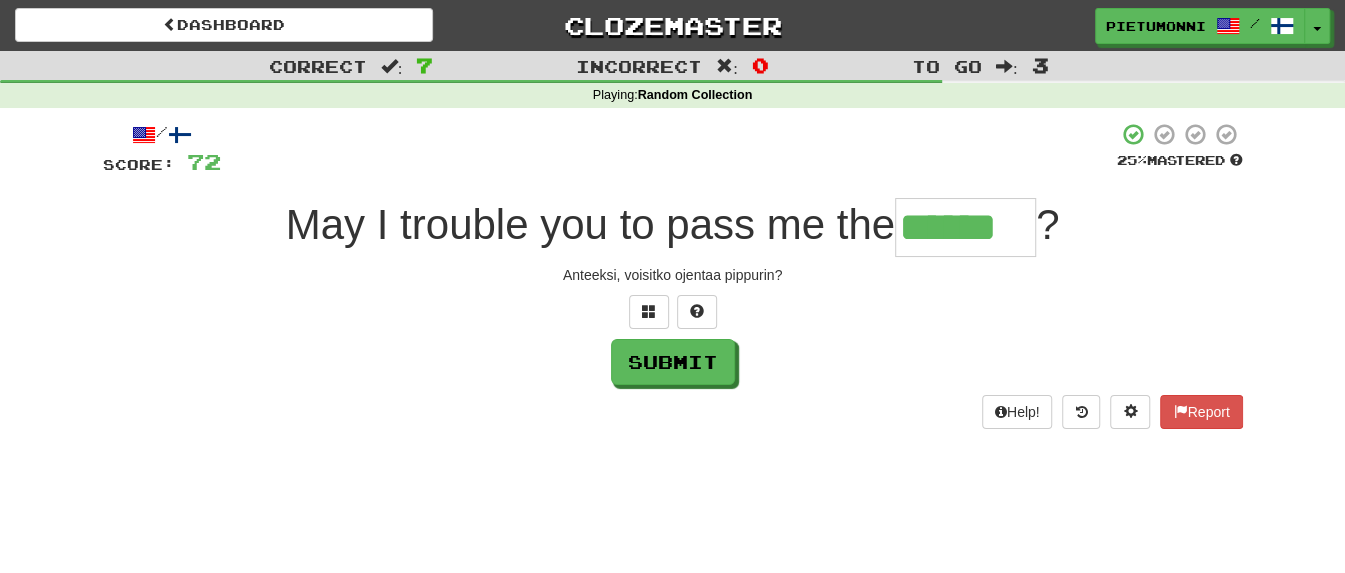 type on "******" 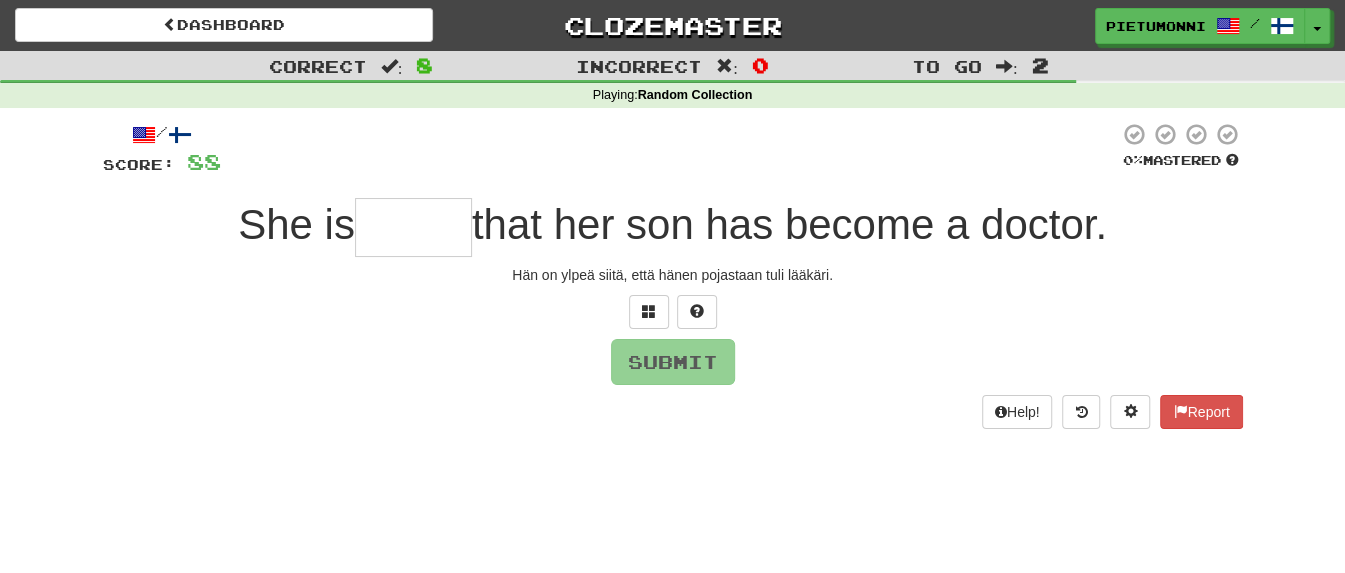 type on "*" 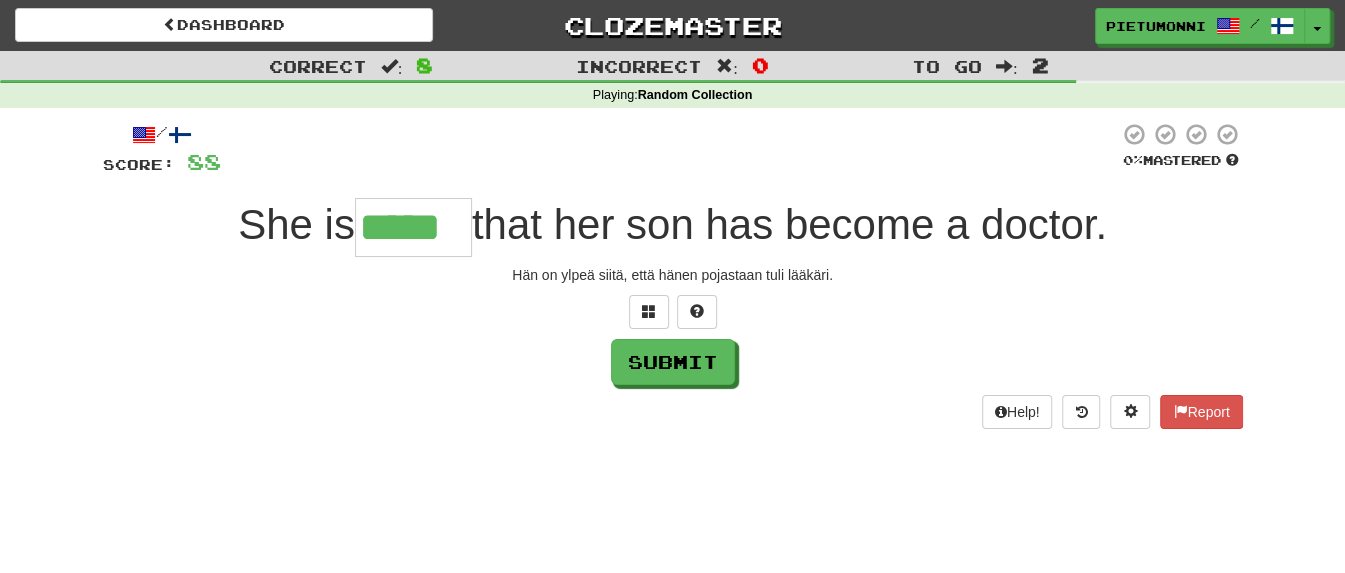 type on "*****" 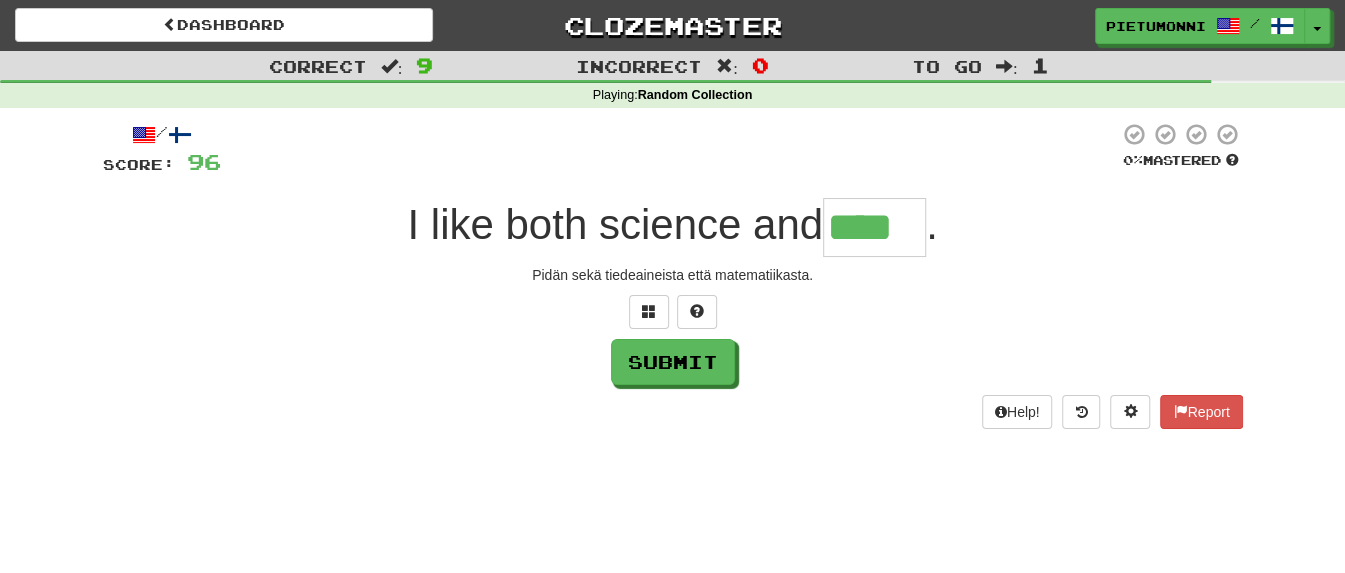 type on "****" 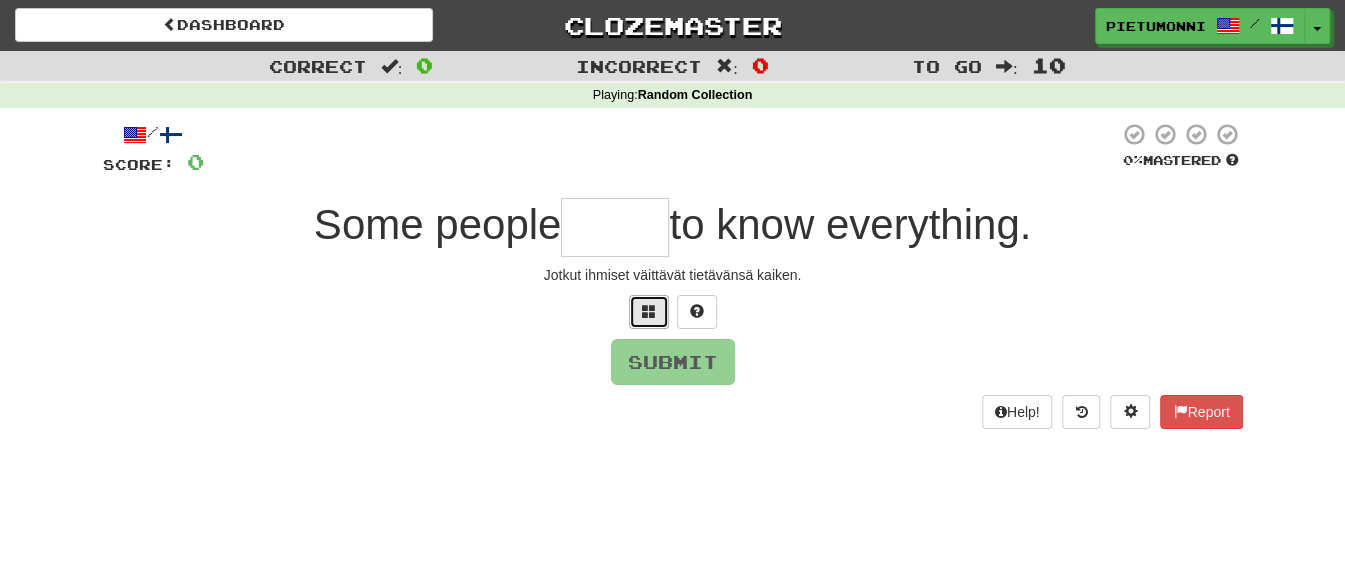click at bounding box center [649, 311] 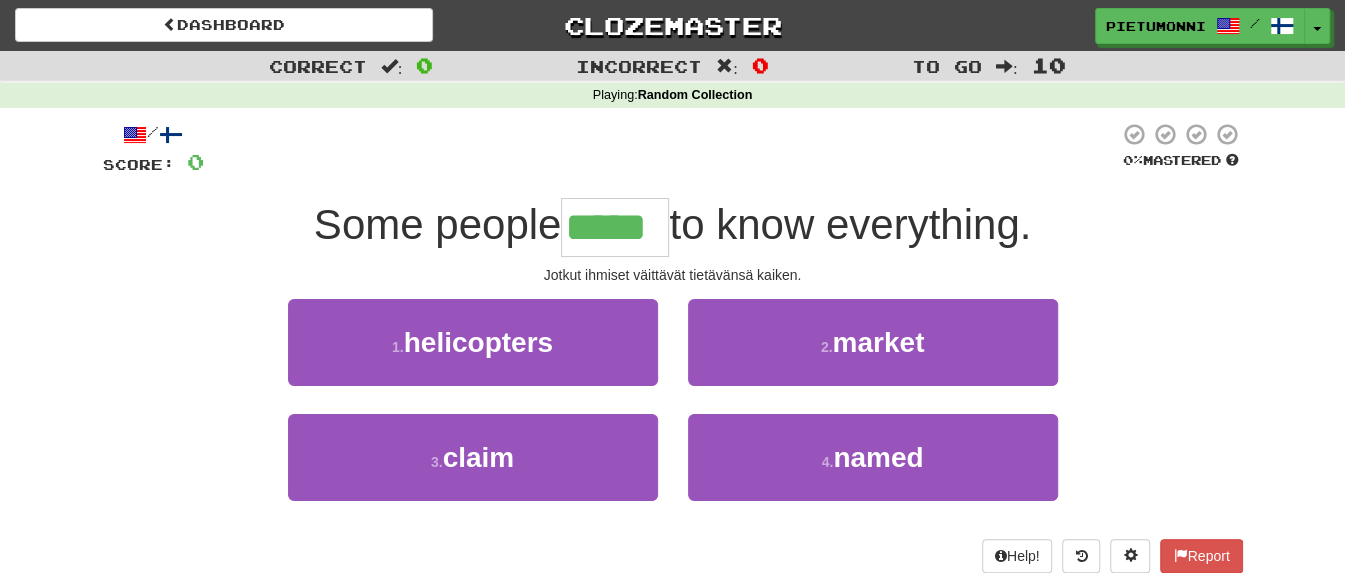 type on "*****" 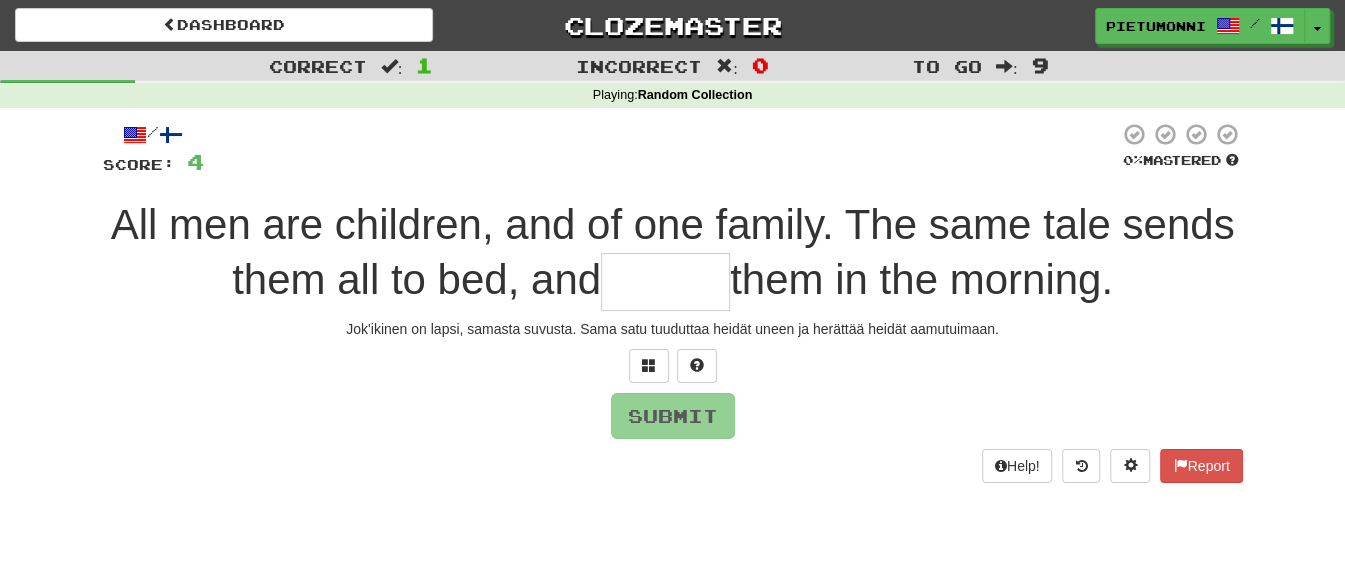 type on "*" 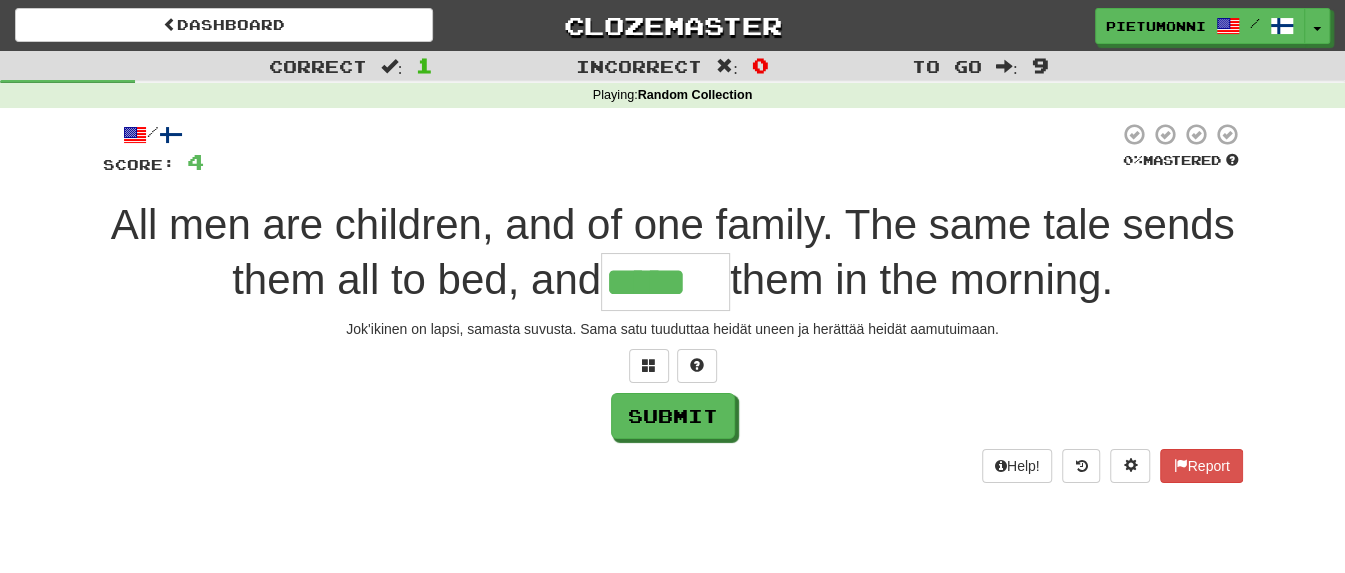 type on "*****" 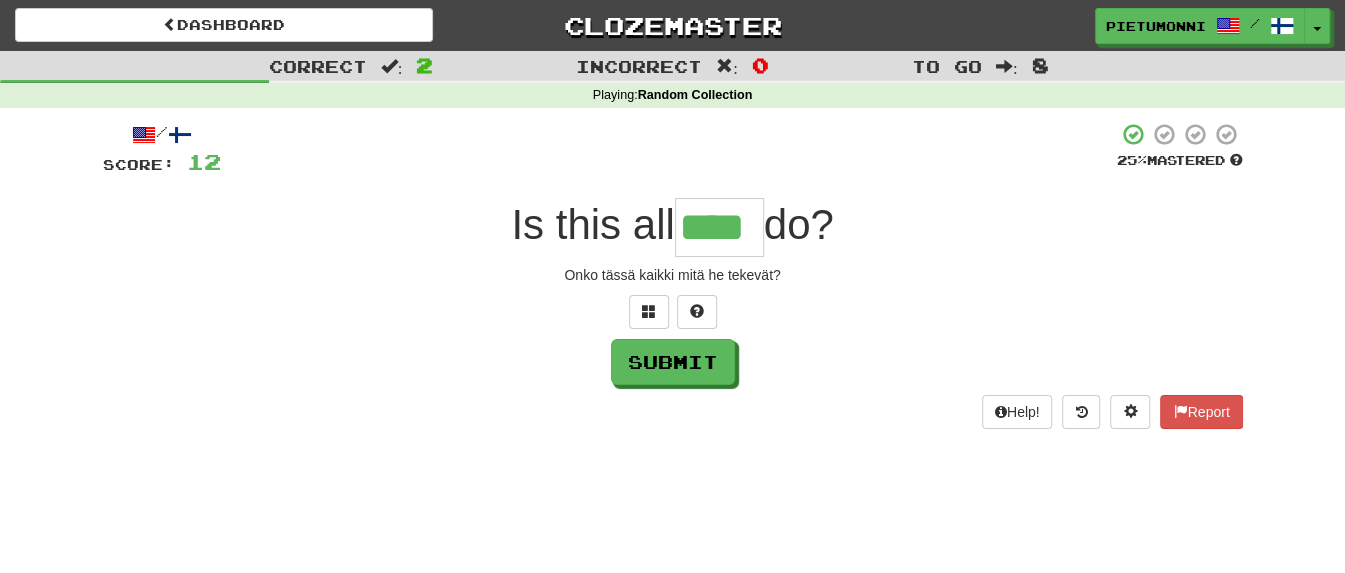 type on "****" 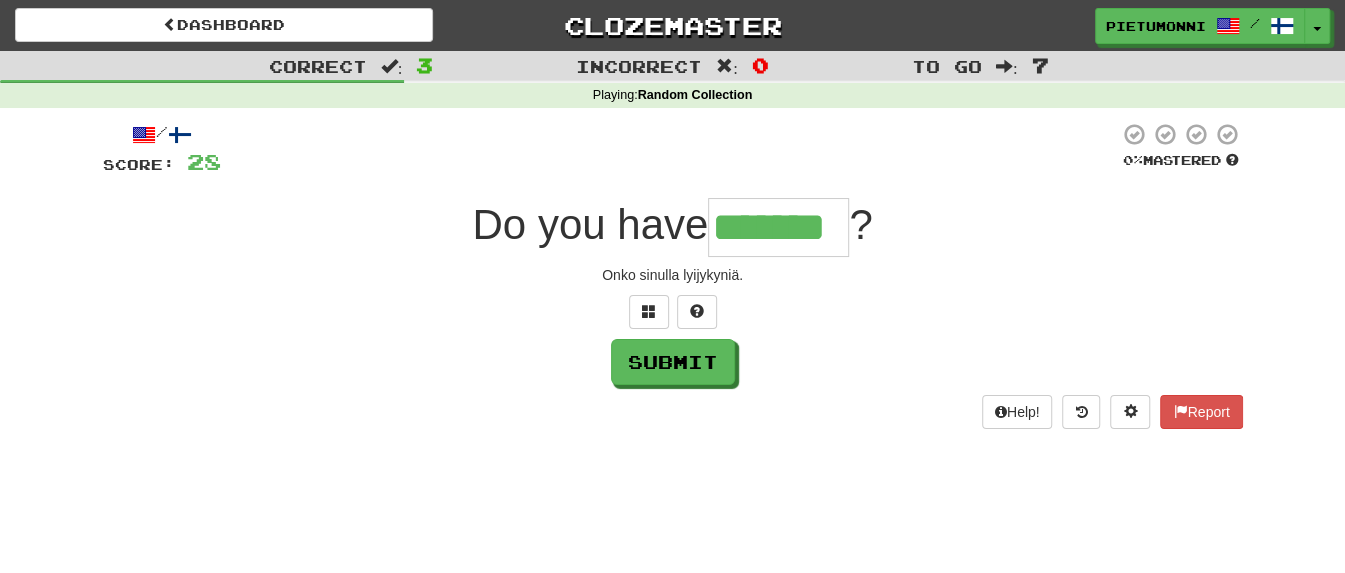 type on "*******" 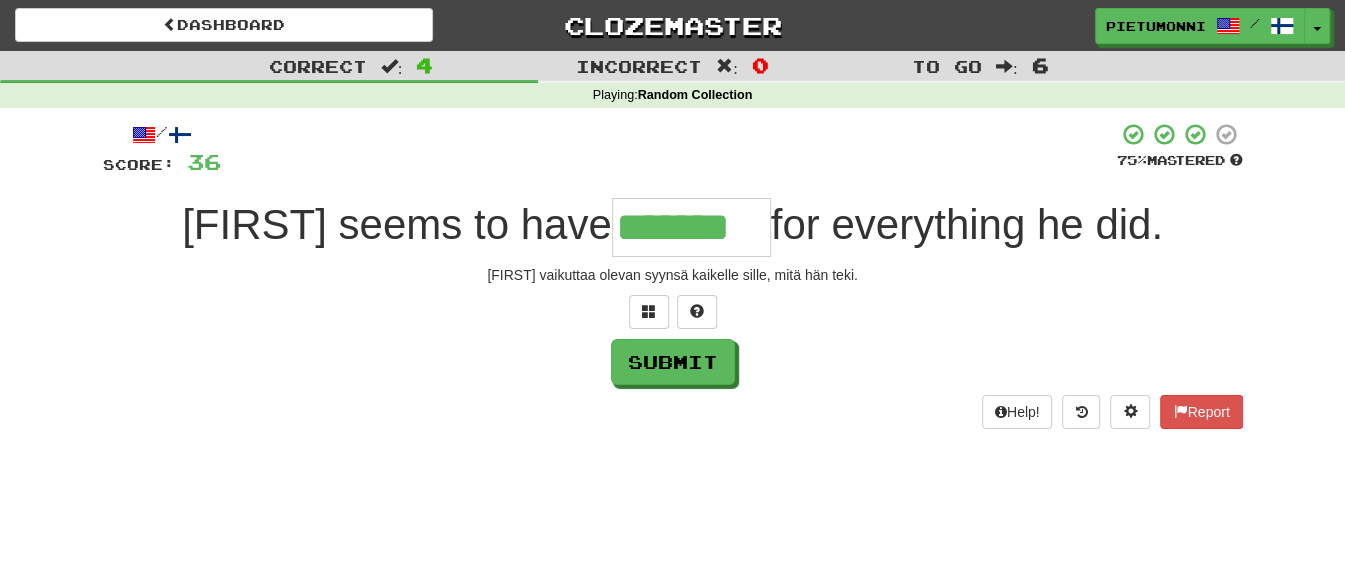 type on "*******" 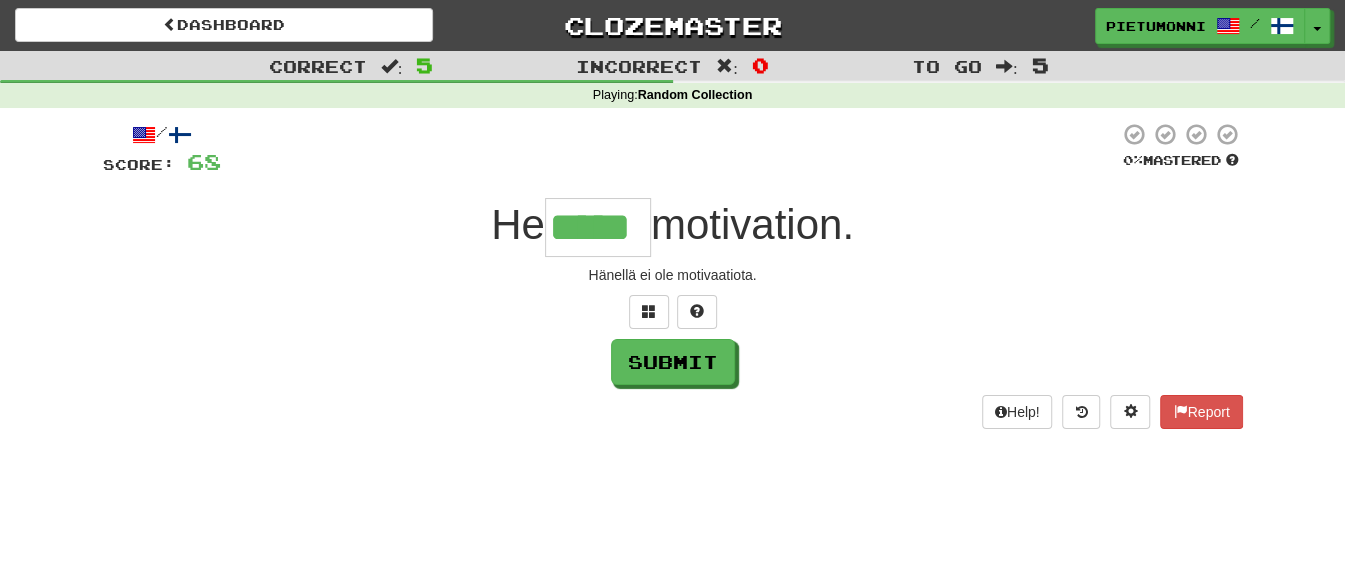 type on "*****" 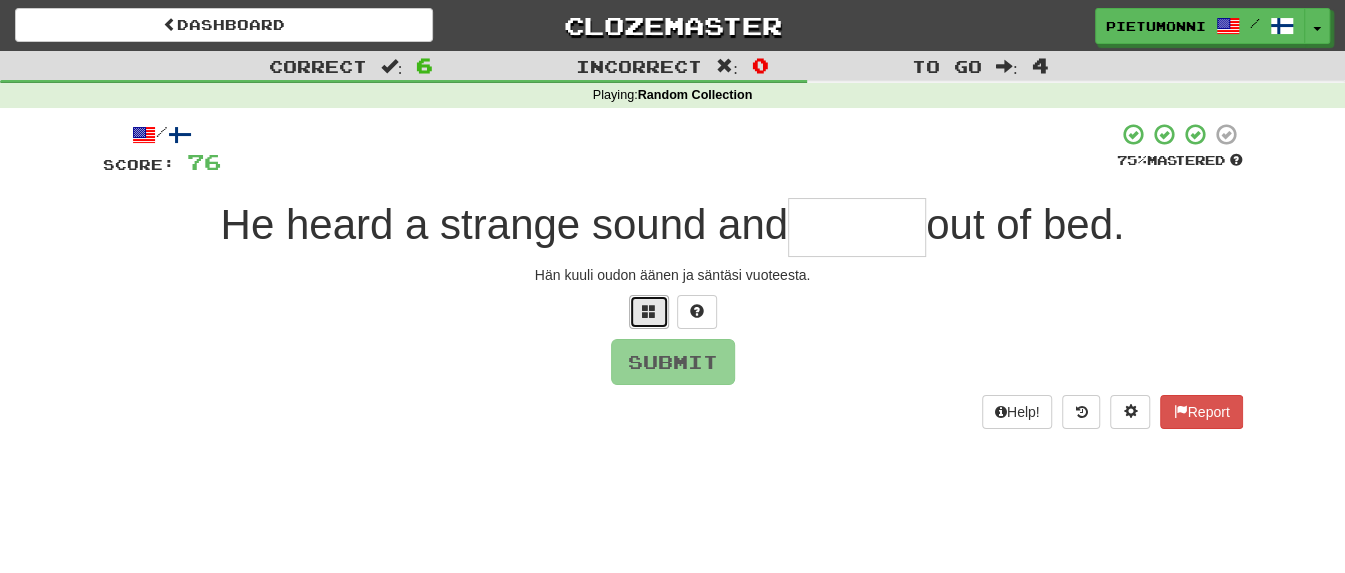 click at bounding box center [649, 311] 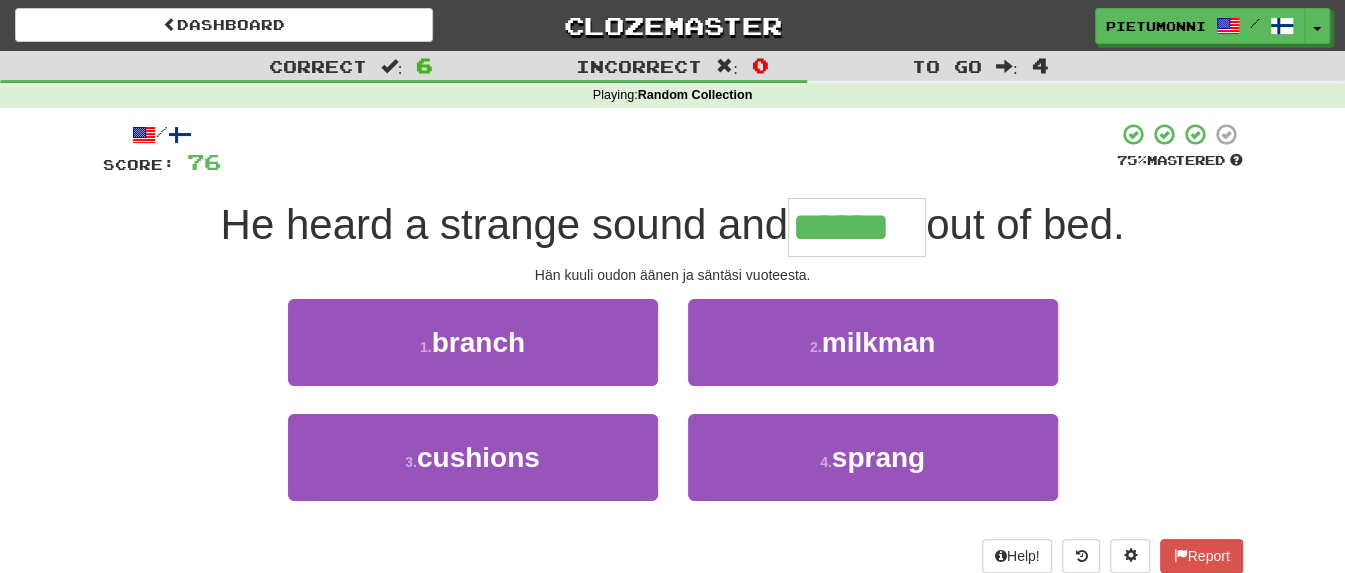 type on "******" 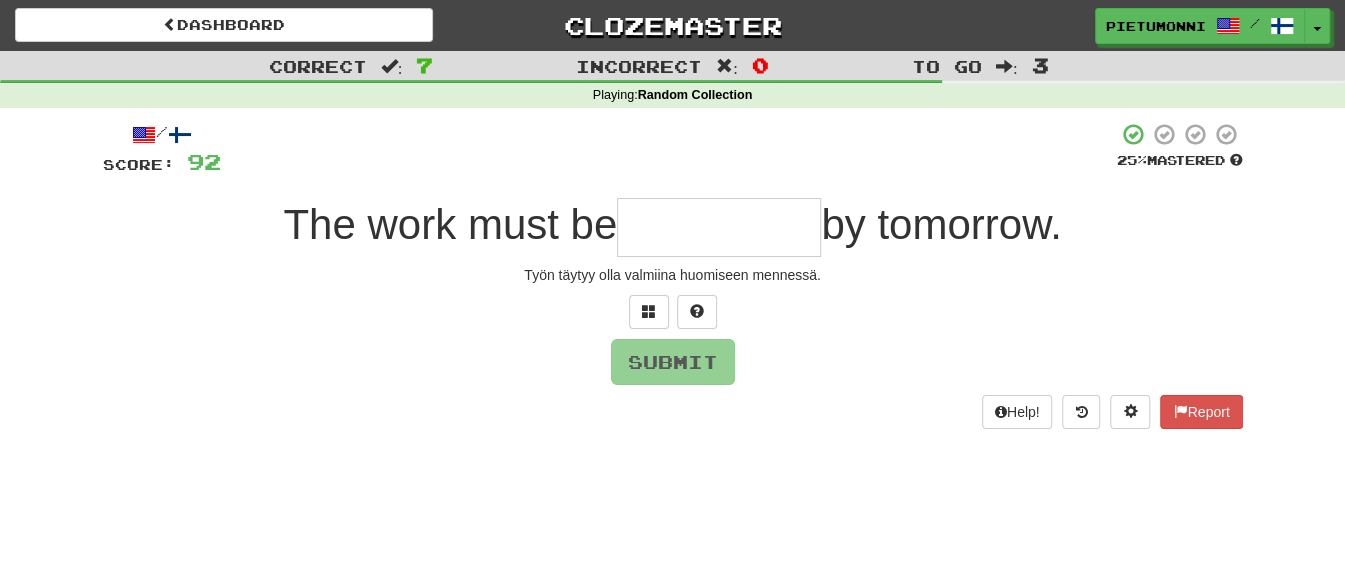 type on "*" 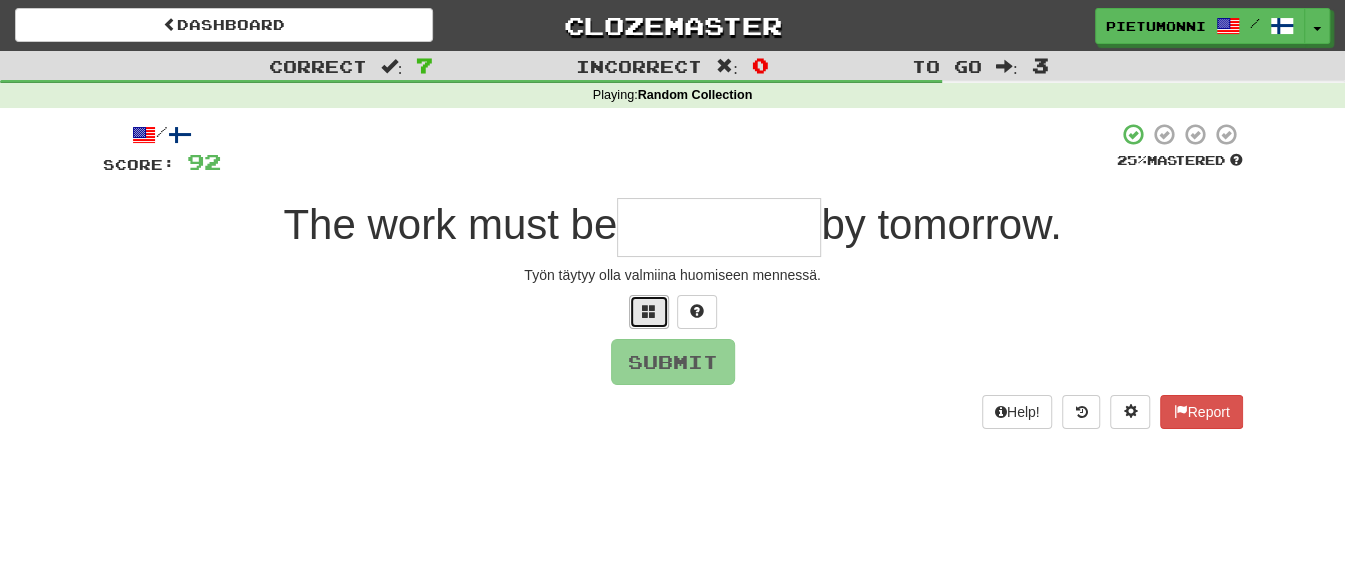 click at bounding box center [649, 312] 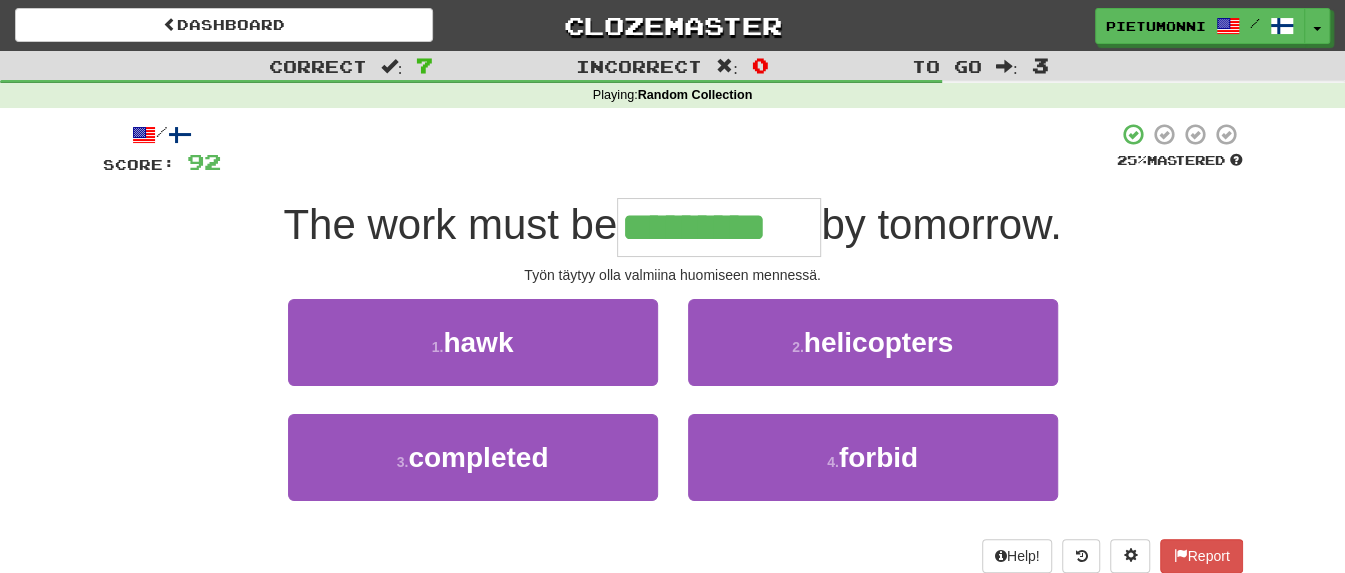 type on "*********" 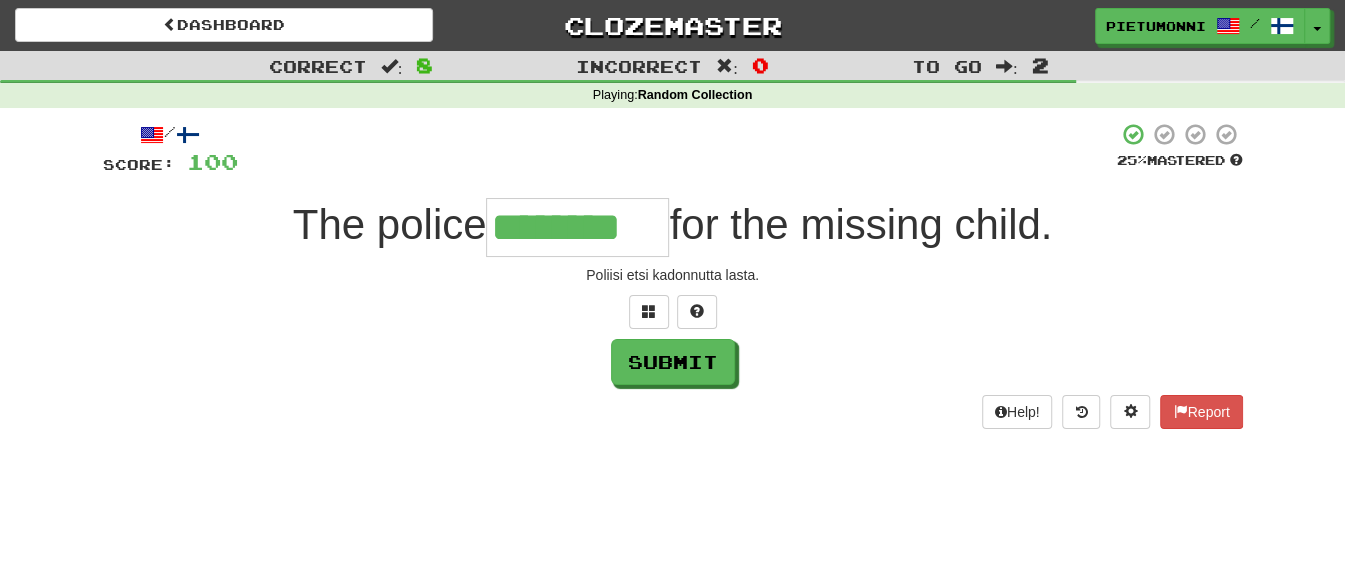 type on "********" 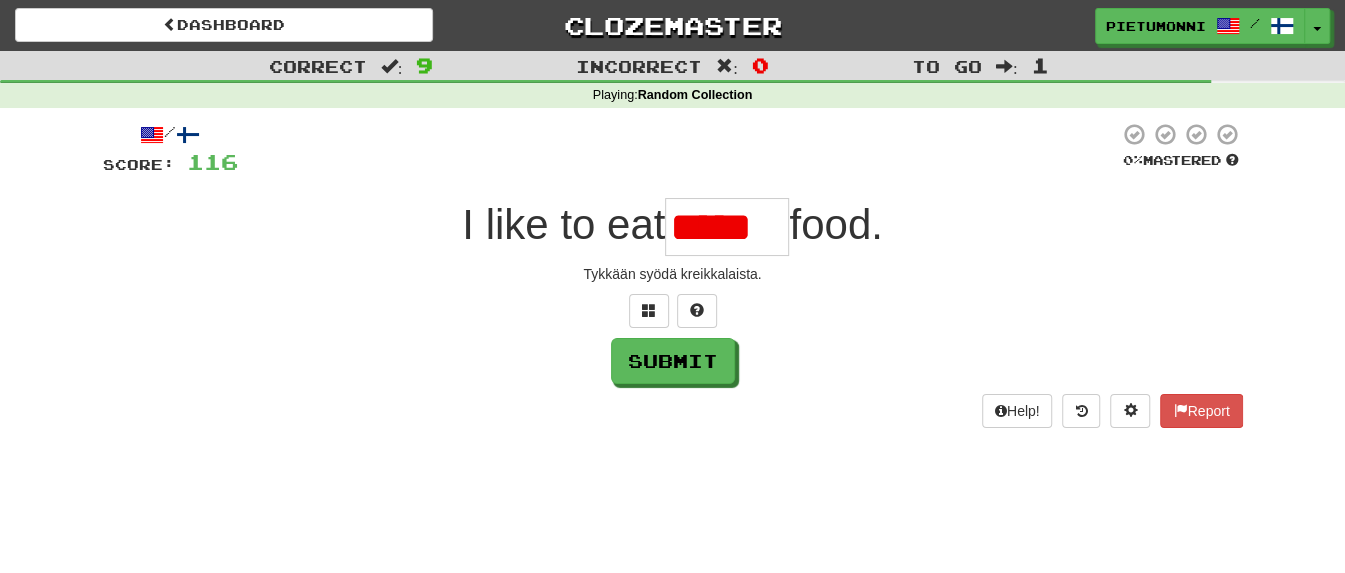 scroll, scrollTop: 0, scrollLeft: 0, axis: both 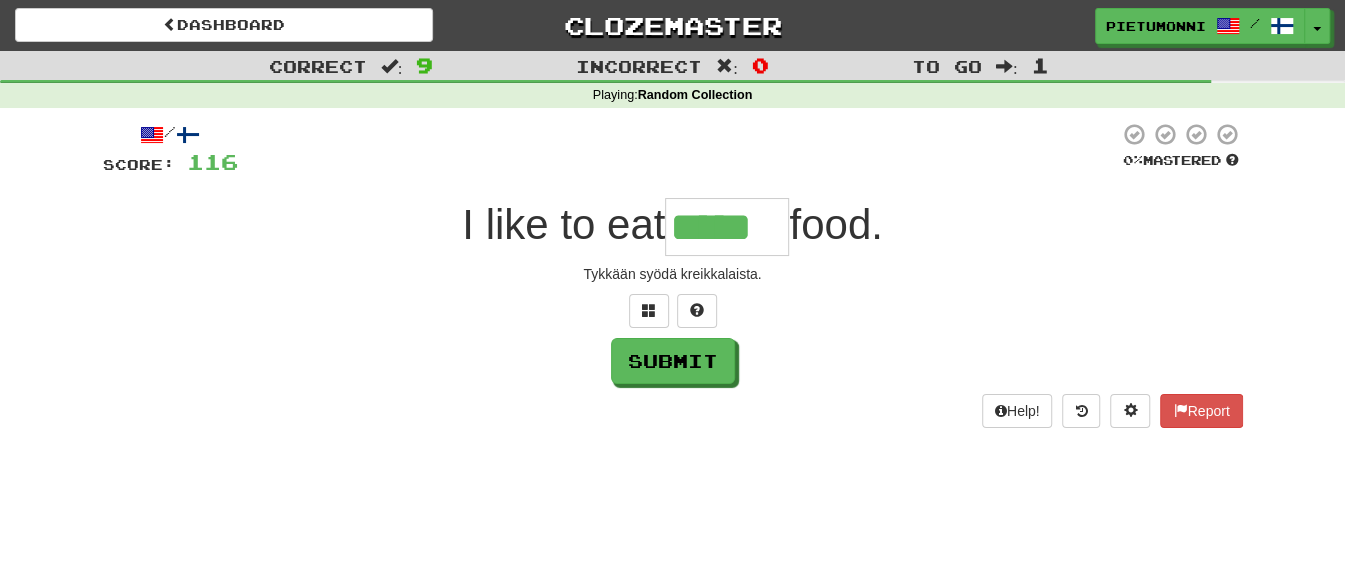 type on "*****" 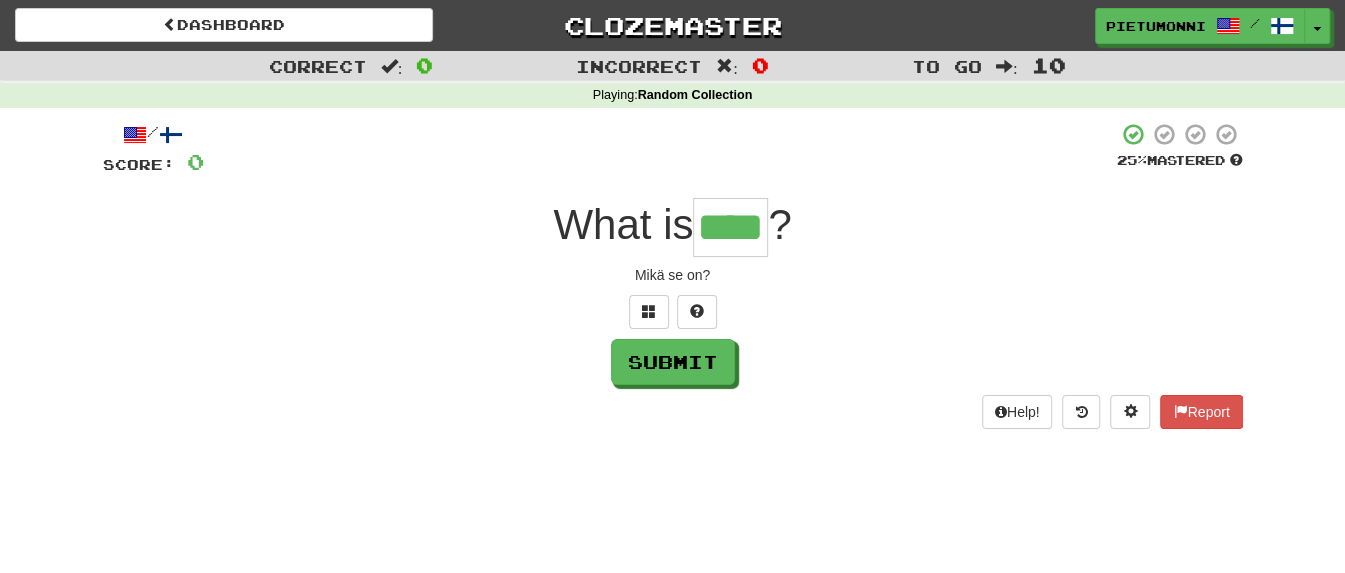 type on "****" 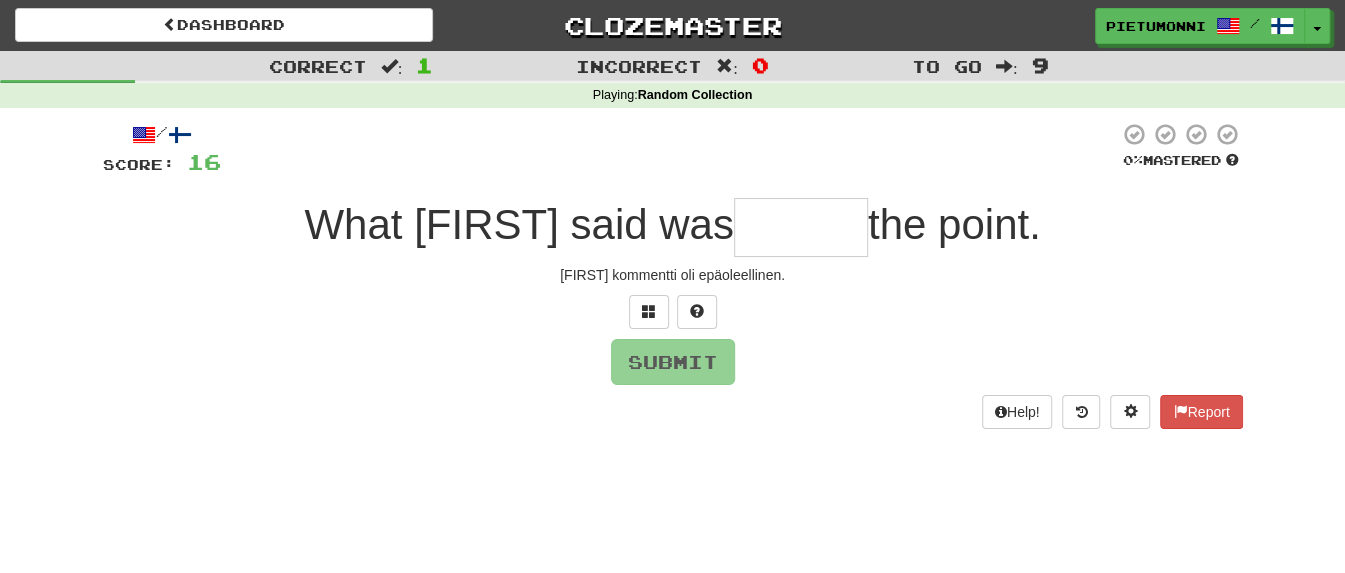 type on "*" 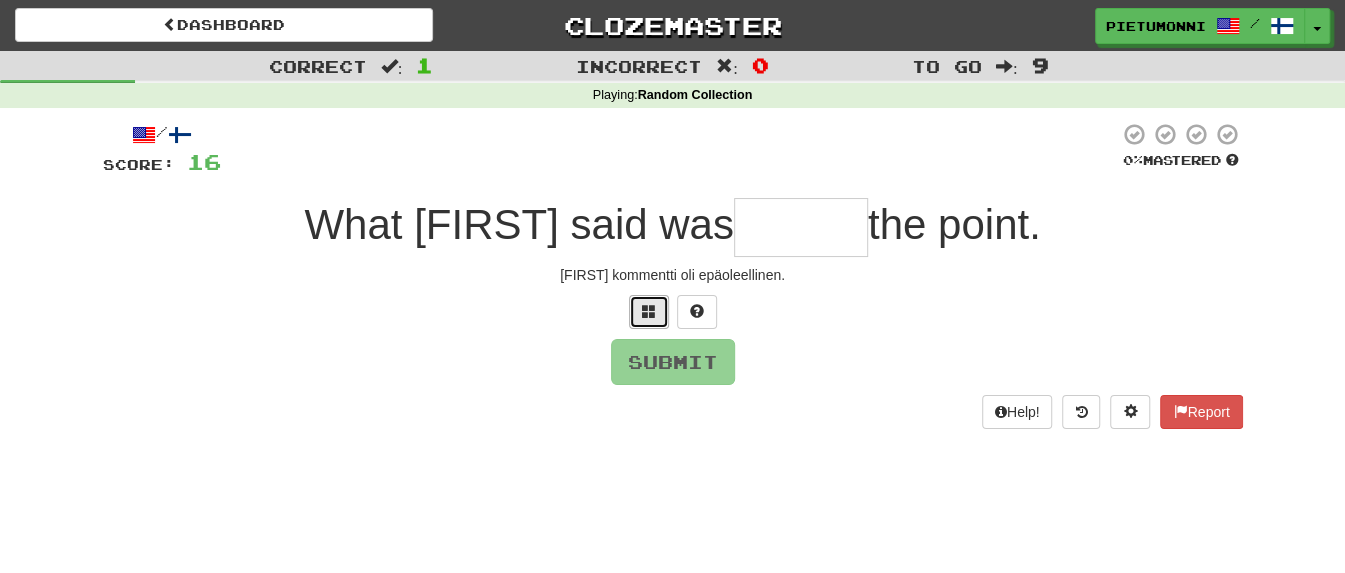 click at bounding box center (649, 311) 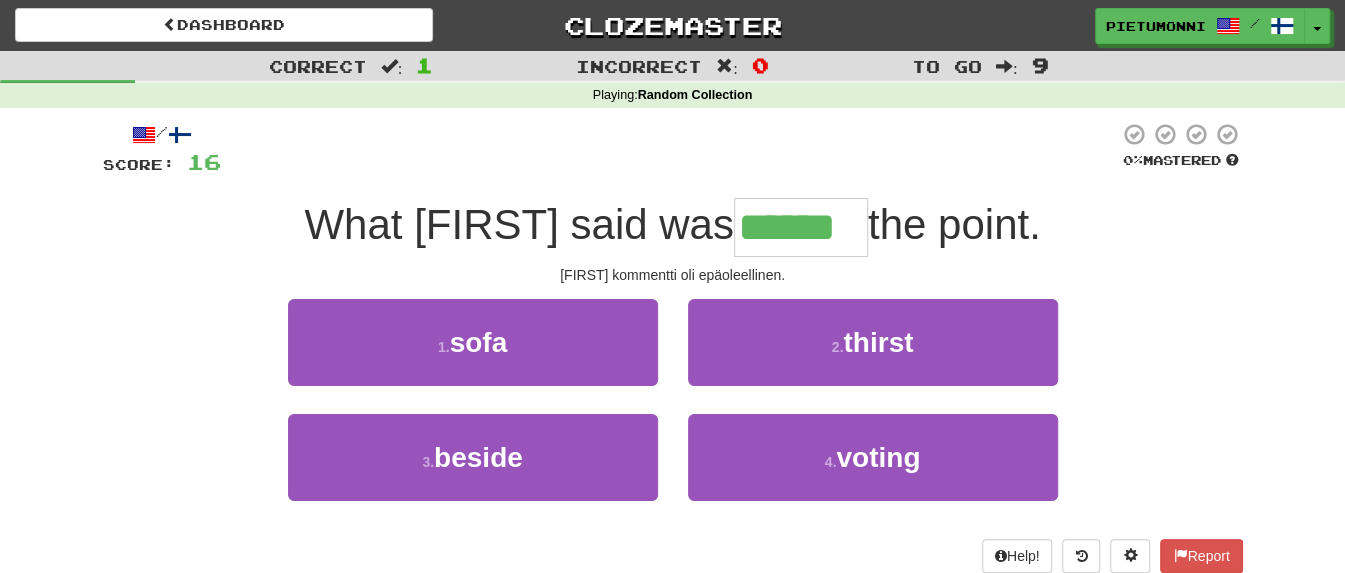 type on "******" 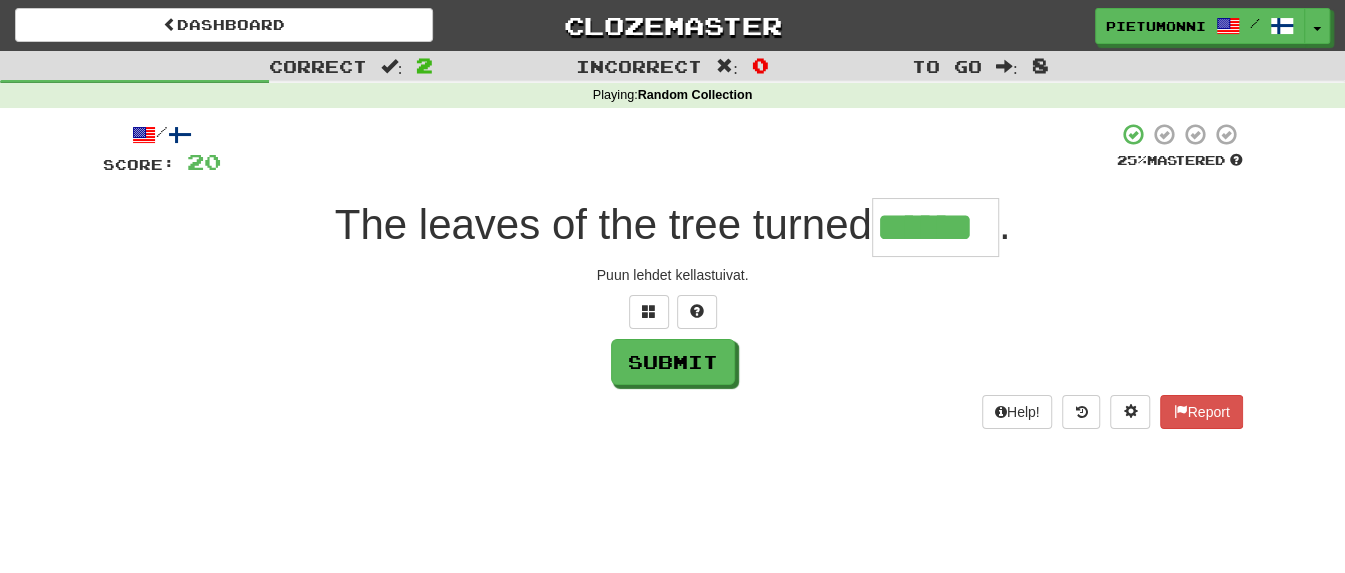 type on "******" 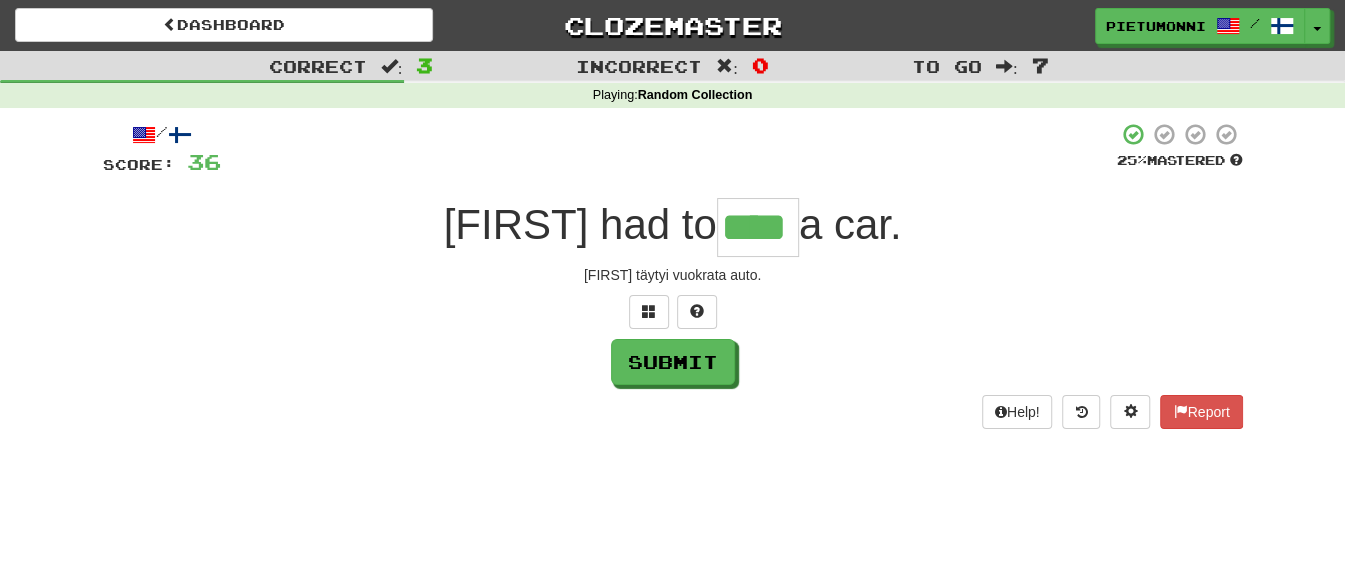 type on "****" 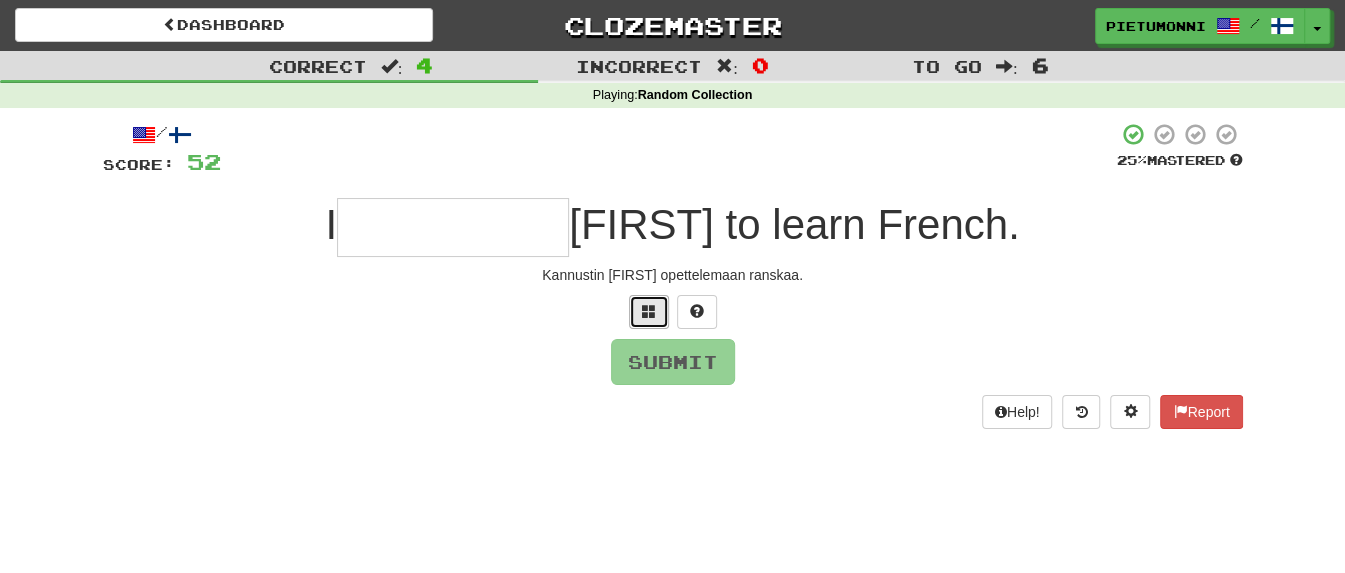 click at bounding box center [649, 311] 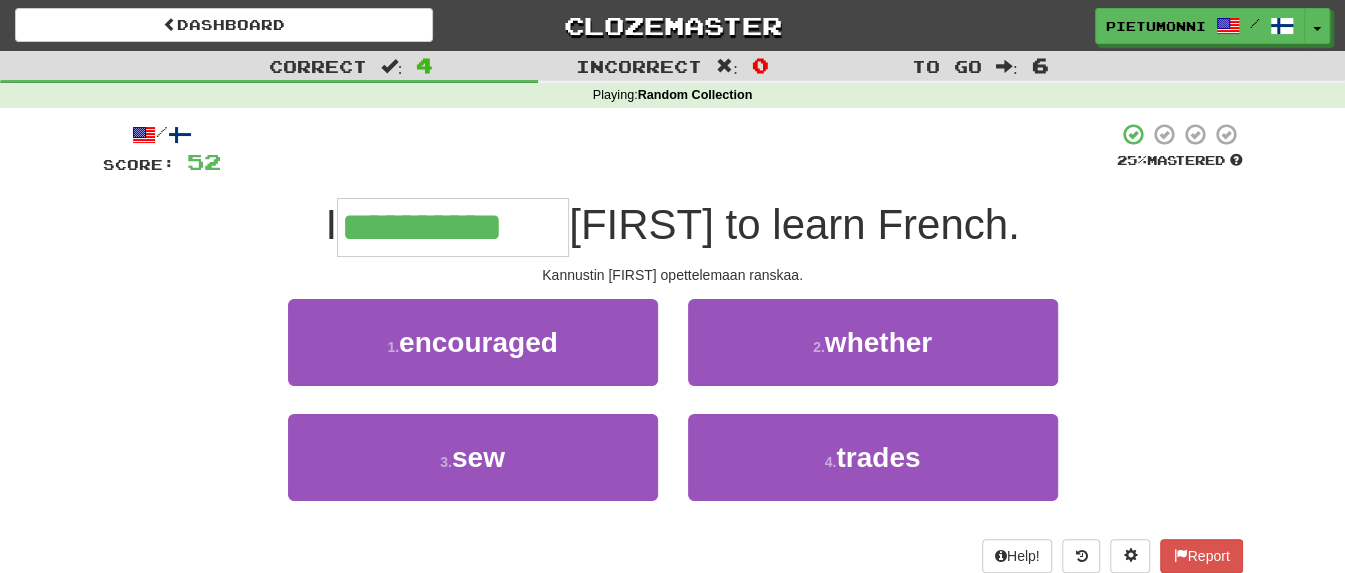 type on "**********" 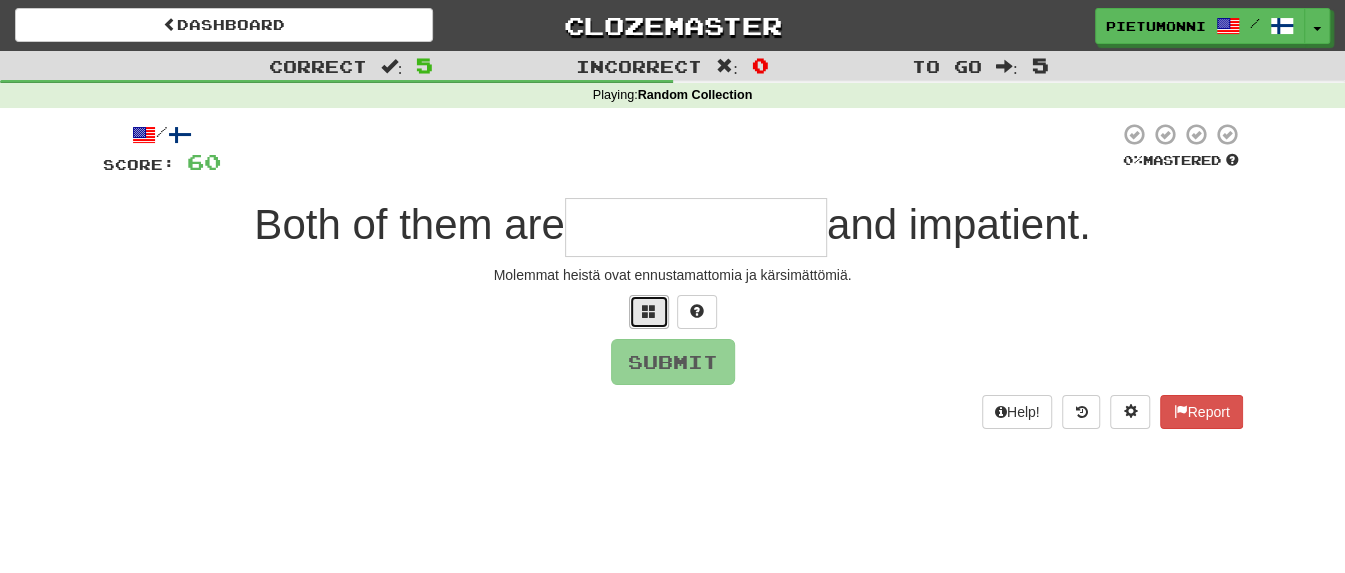 click at bounding box center [649, 312] 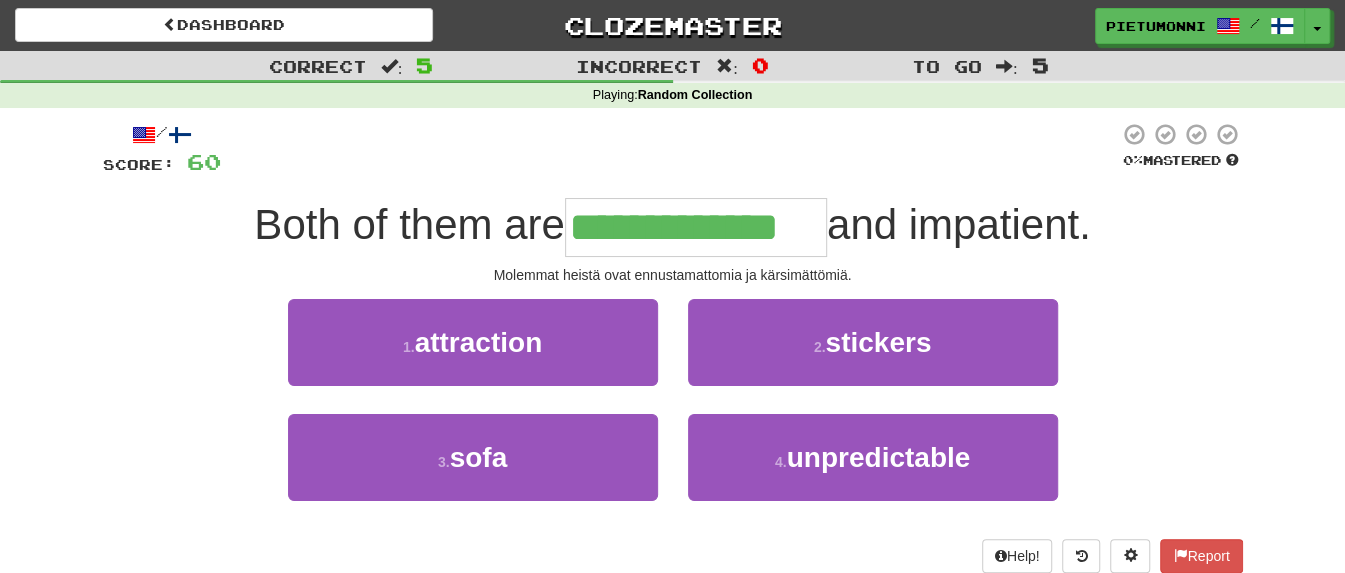 type on "**********" 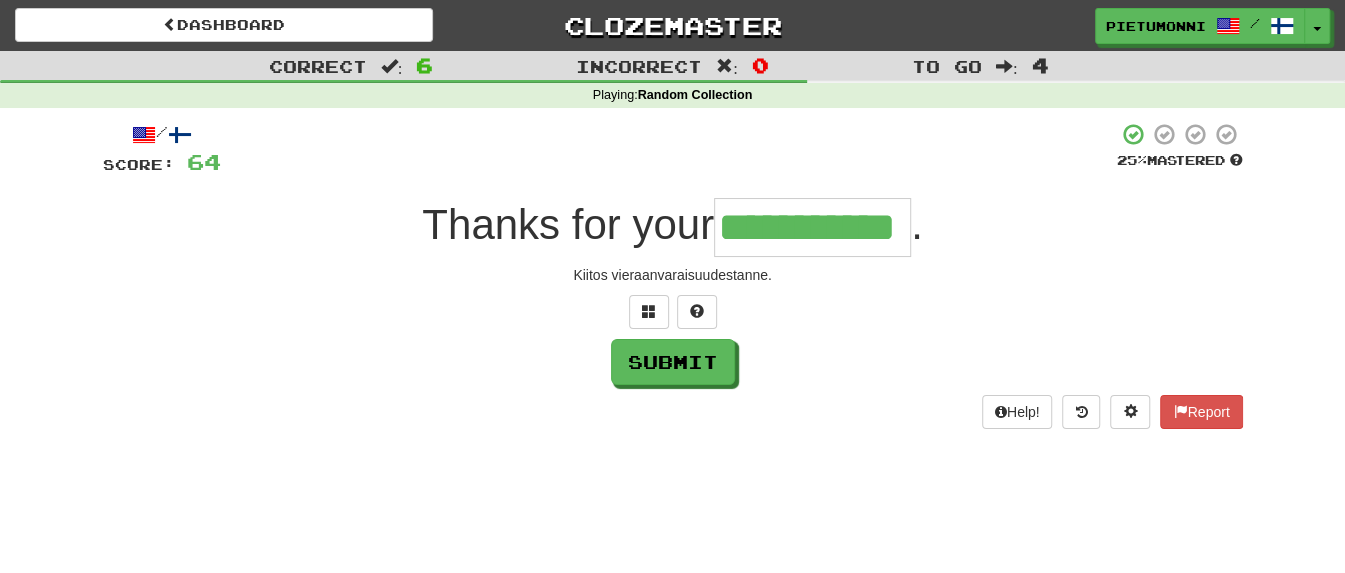 type on "**********" 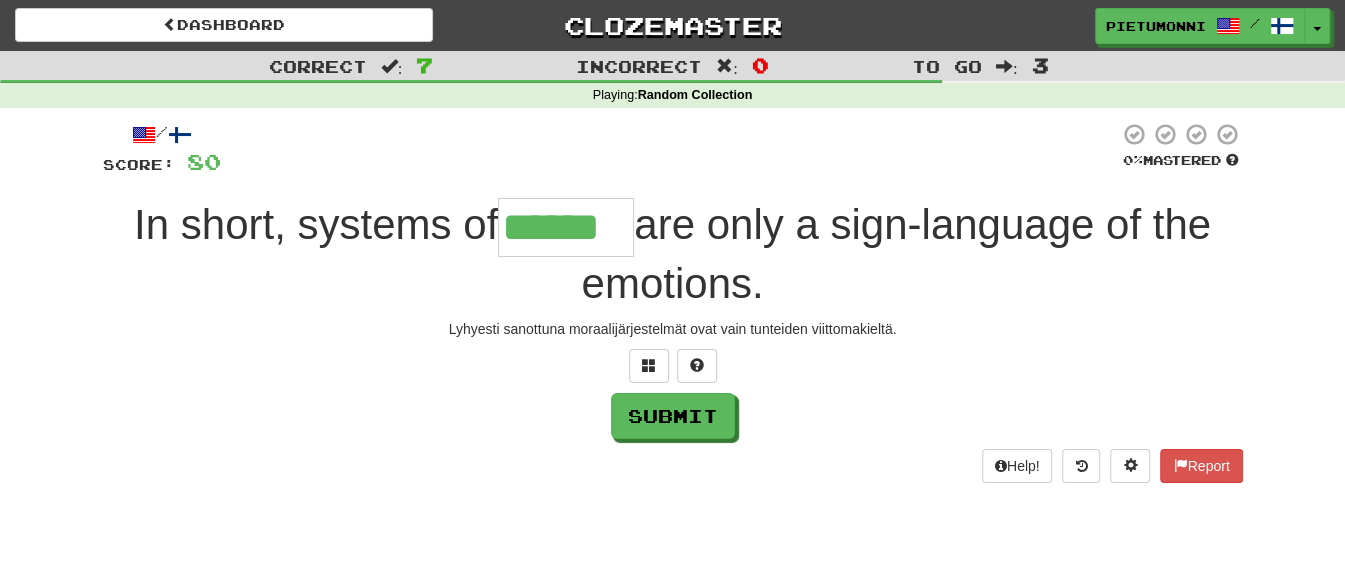 type on "******" 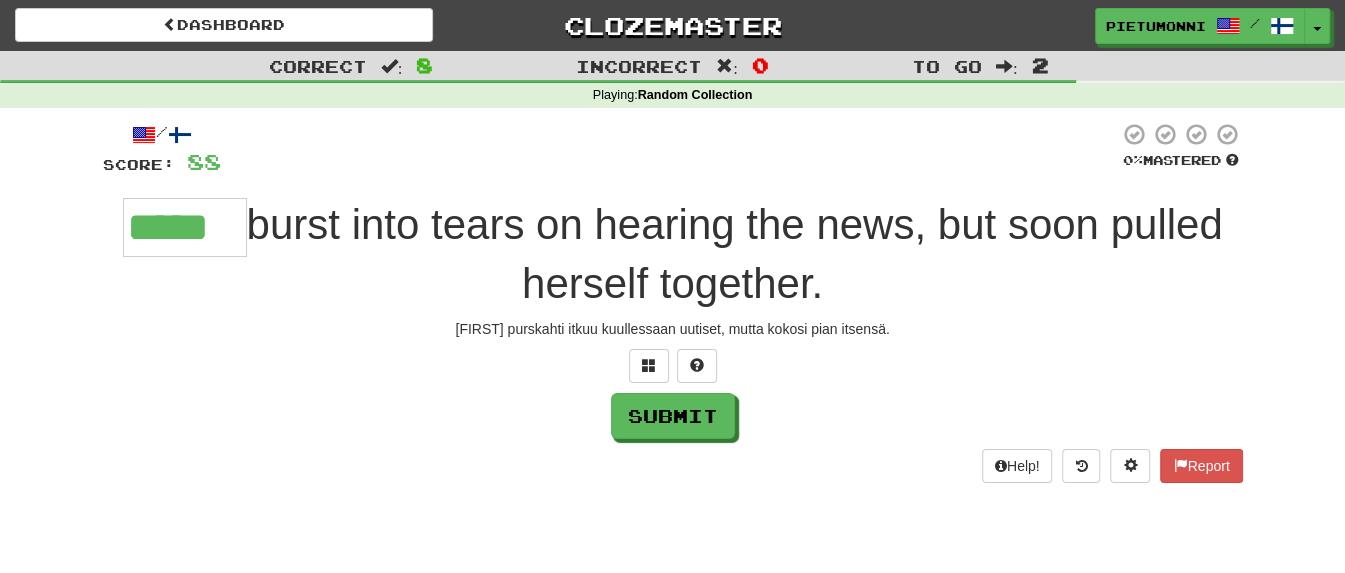 type on "*****" 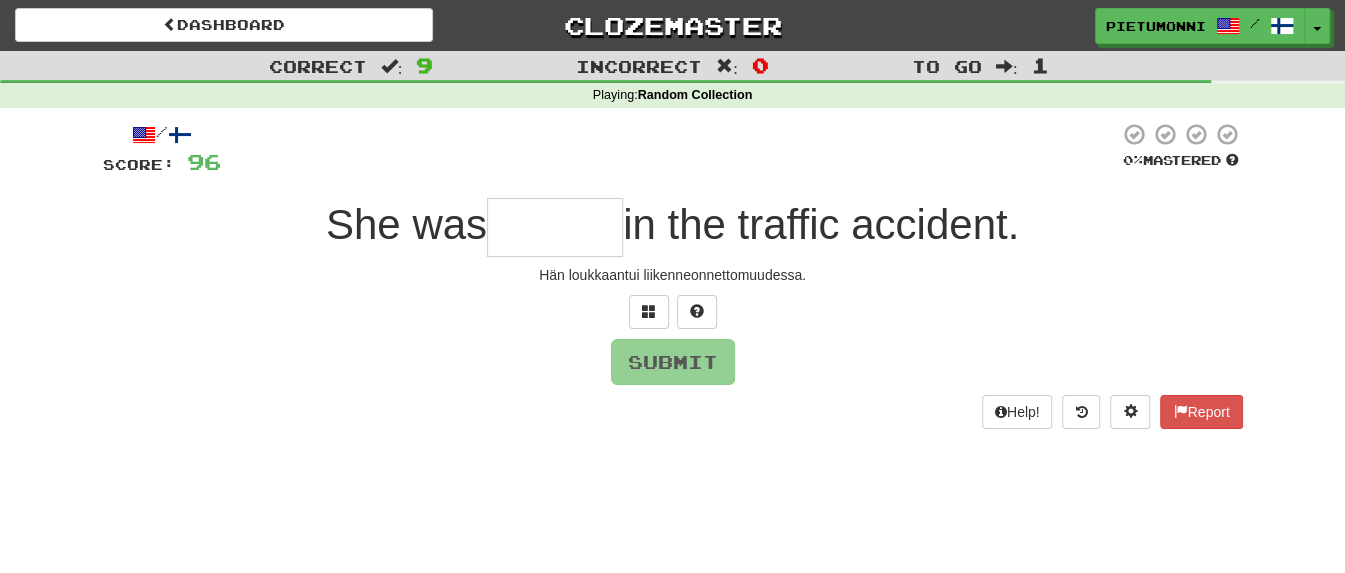 type on "*" 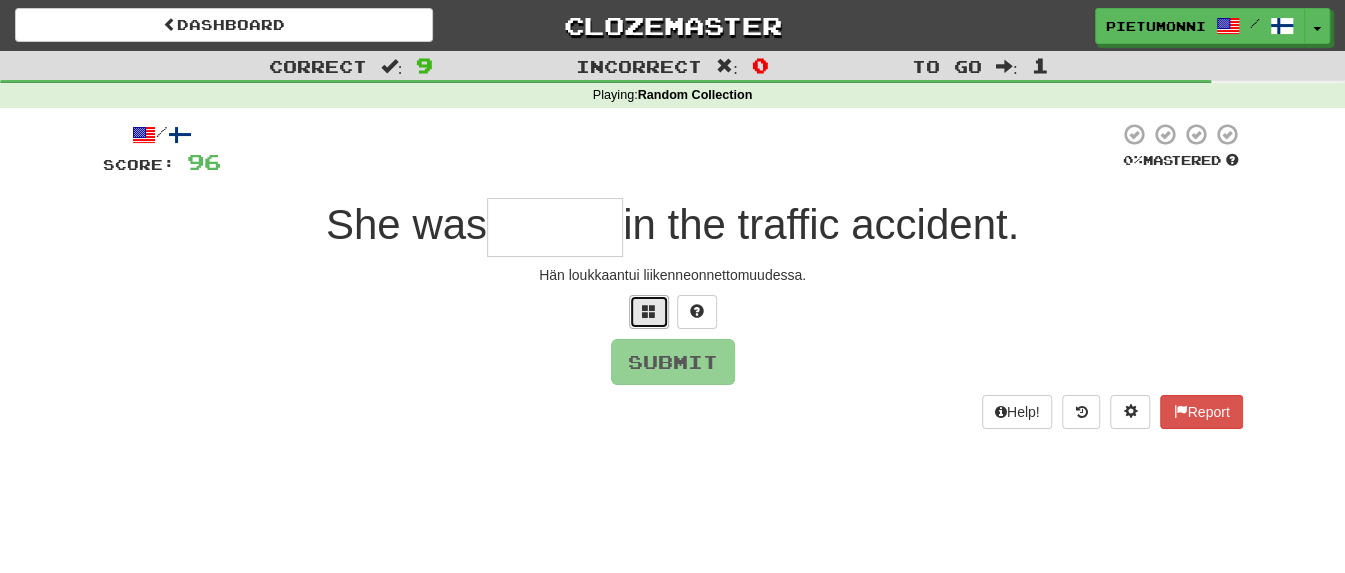 click at bounding box center [649, 311] 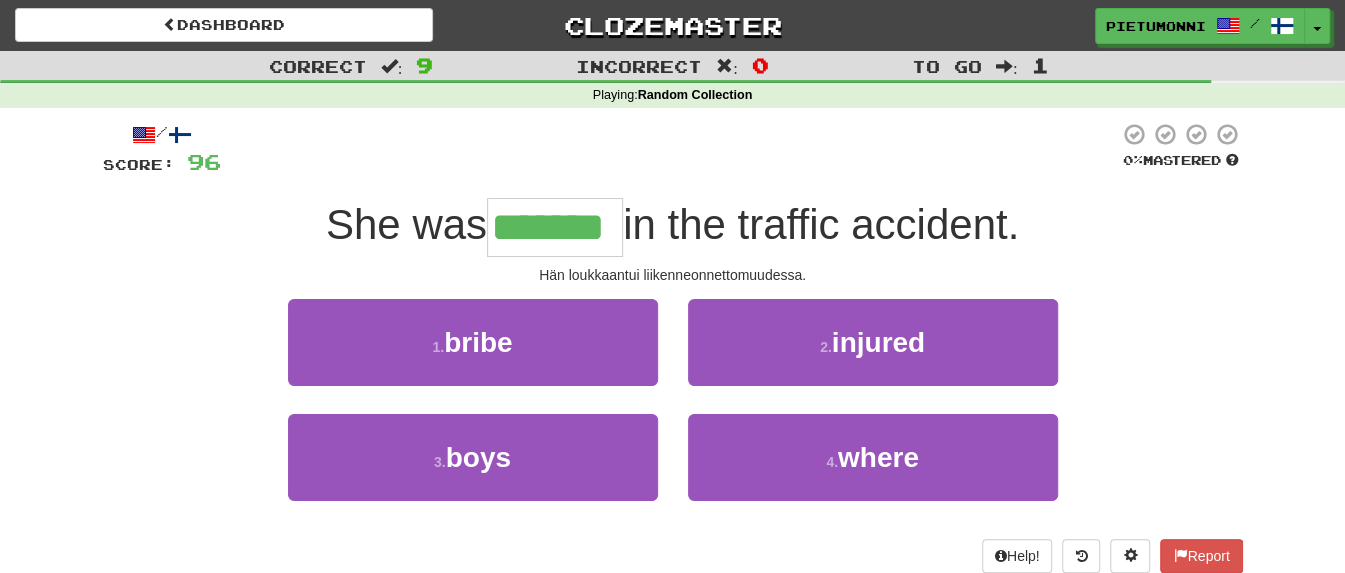 type on "*******" 